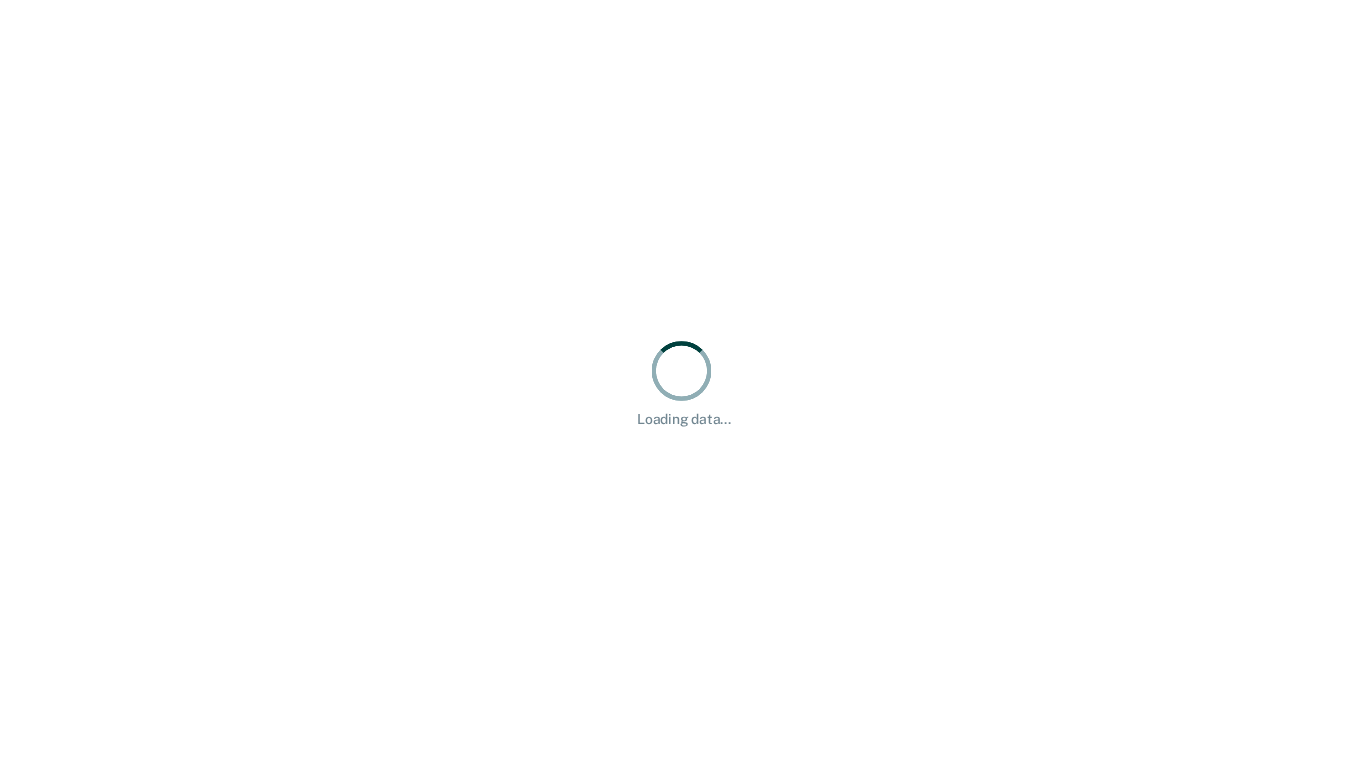 scroll, scrollTop: 0, scrollLeft: 0, axis: both 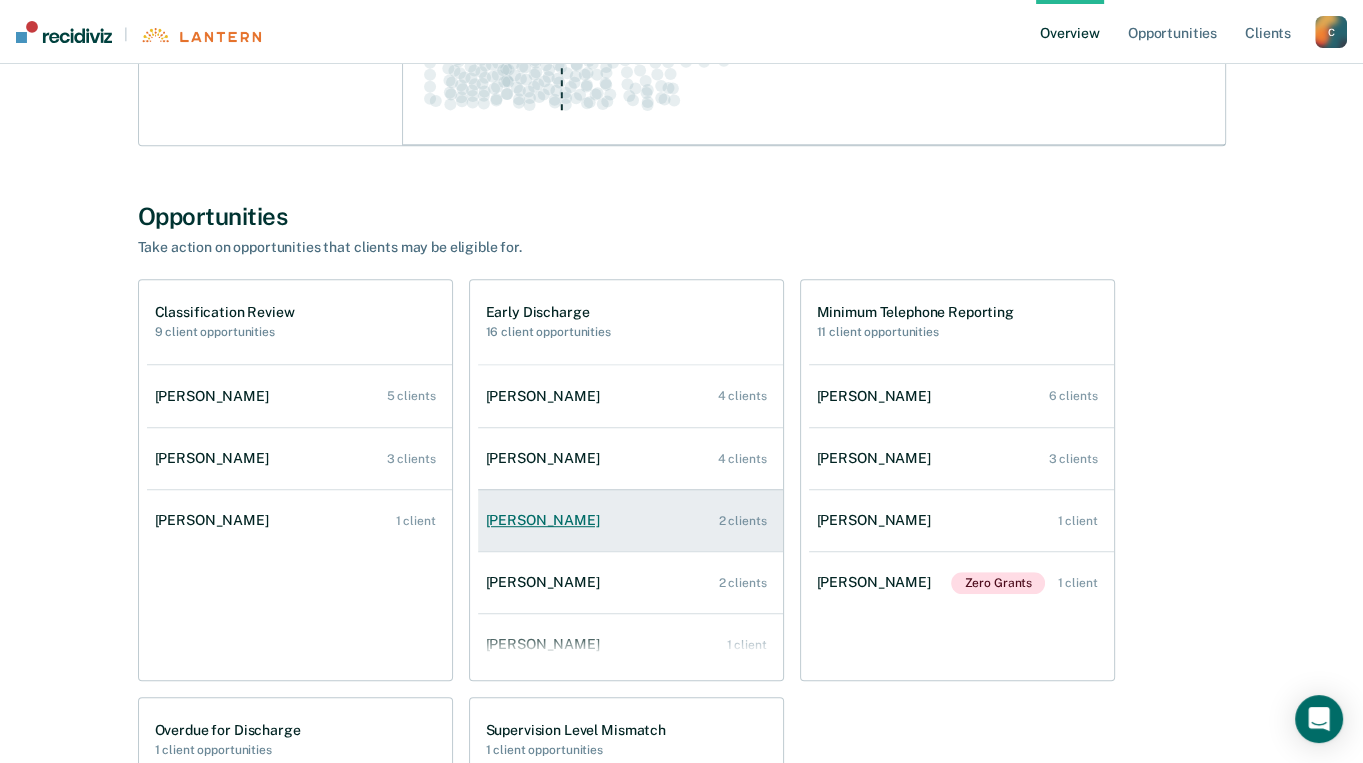 click on "[PERSON_NAME]" at bounding box center (547, 520) 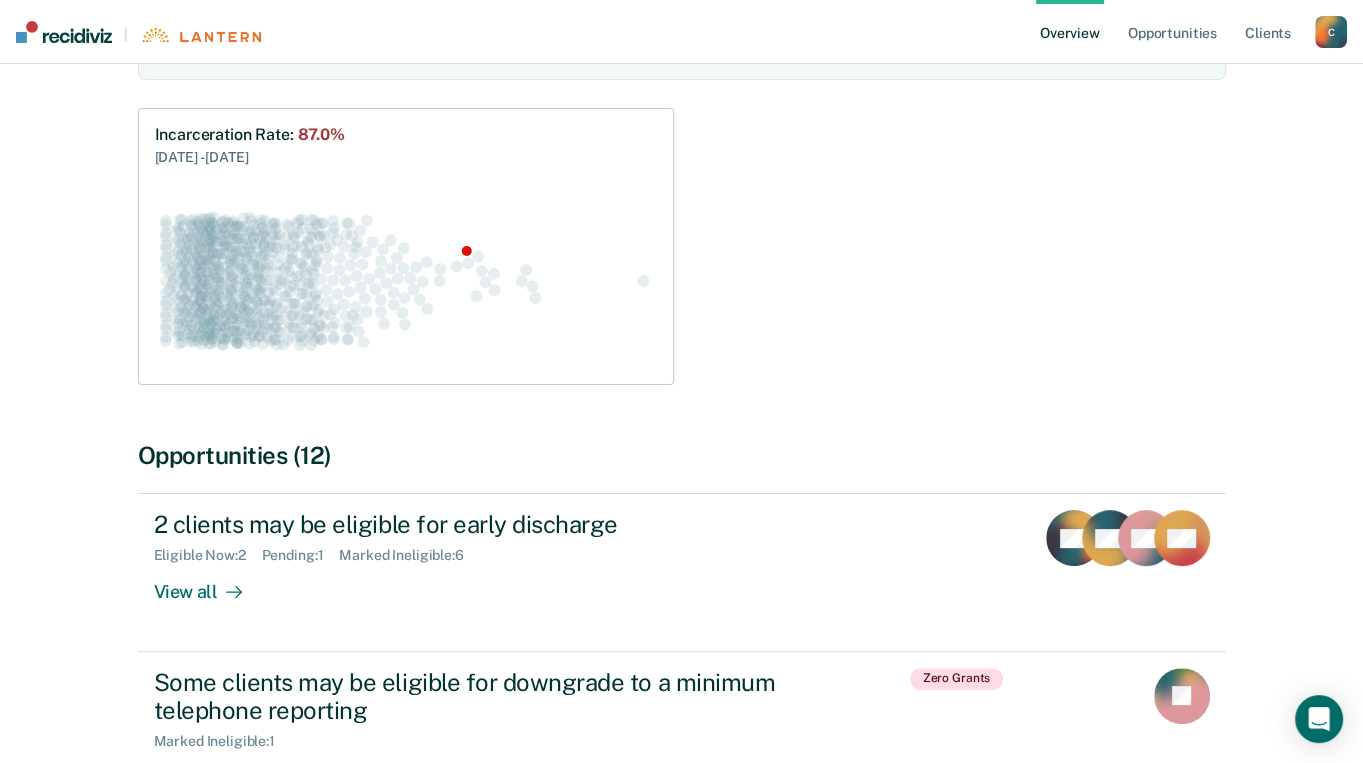 scroll, scrollTop: 400, scrollLeft: 0, axis: vertical 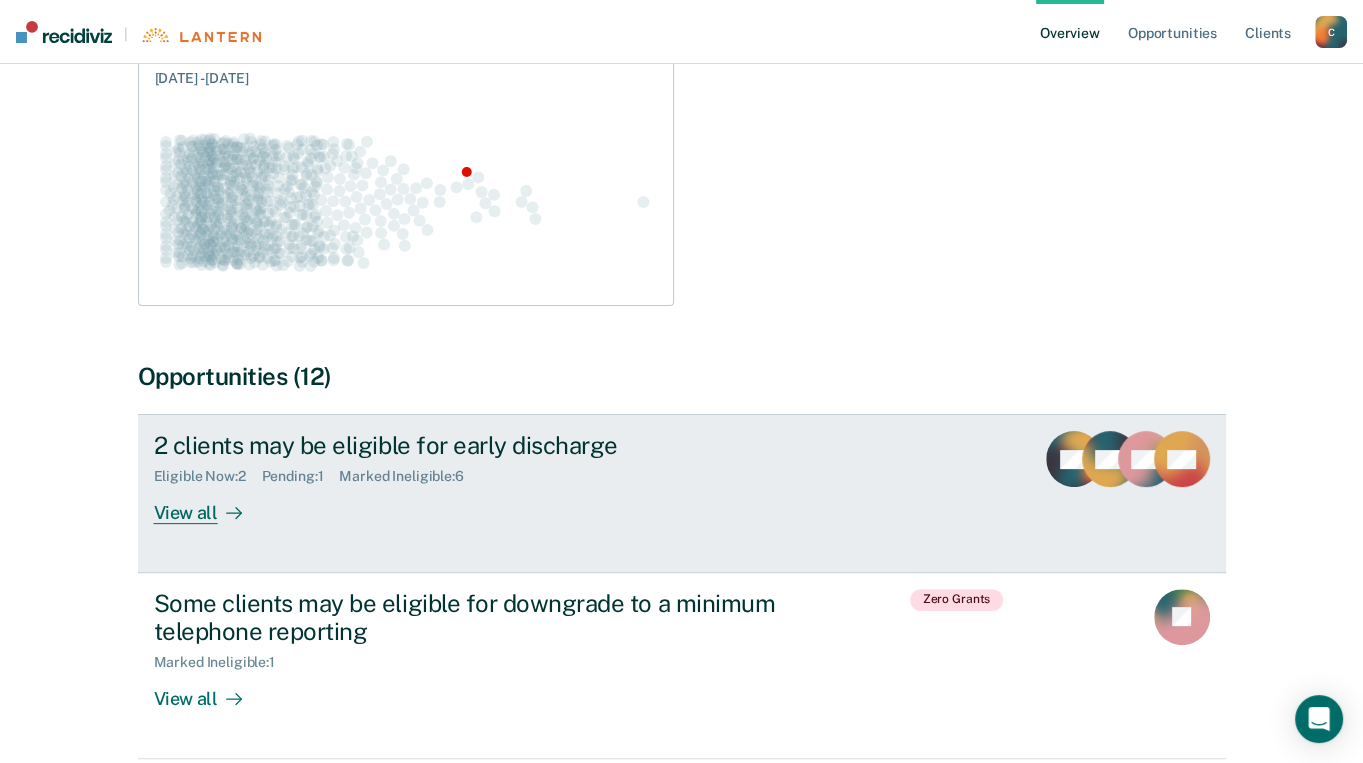 click on "View all" at bounding box center [210, 504] 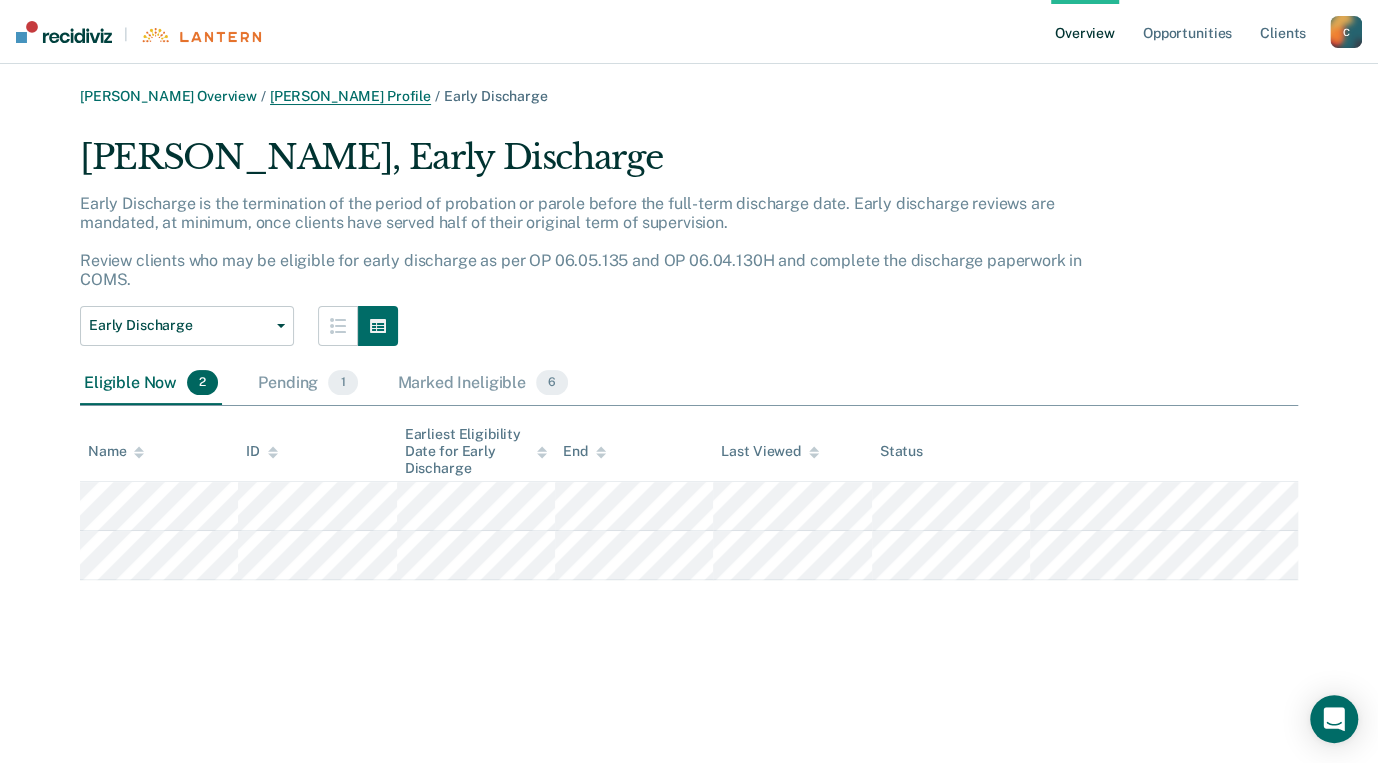 click on "[PERSON_NAME] Profile" at bounding box center (350, 96) 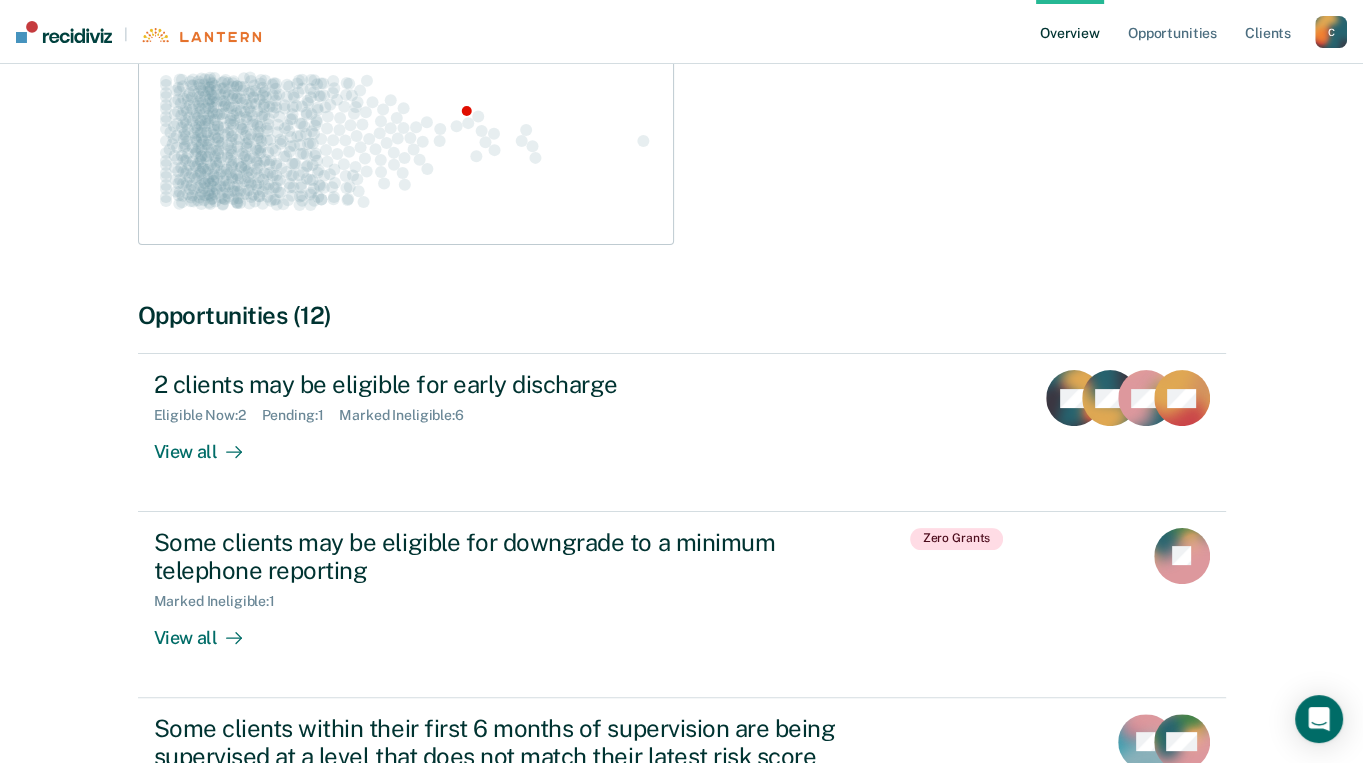 scroll, scrollTop: 400, scrollLeft: 0, axis: vertical 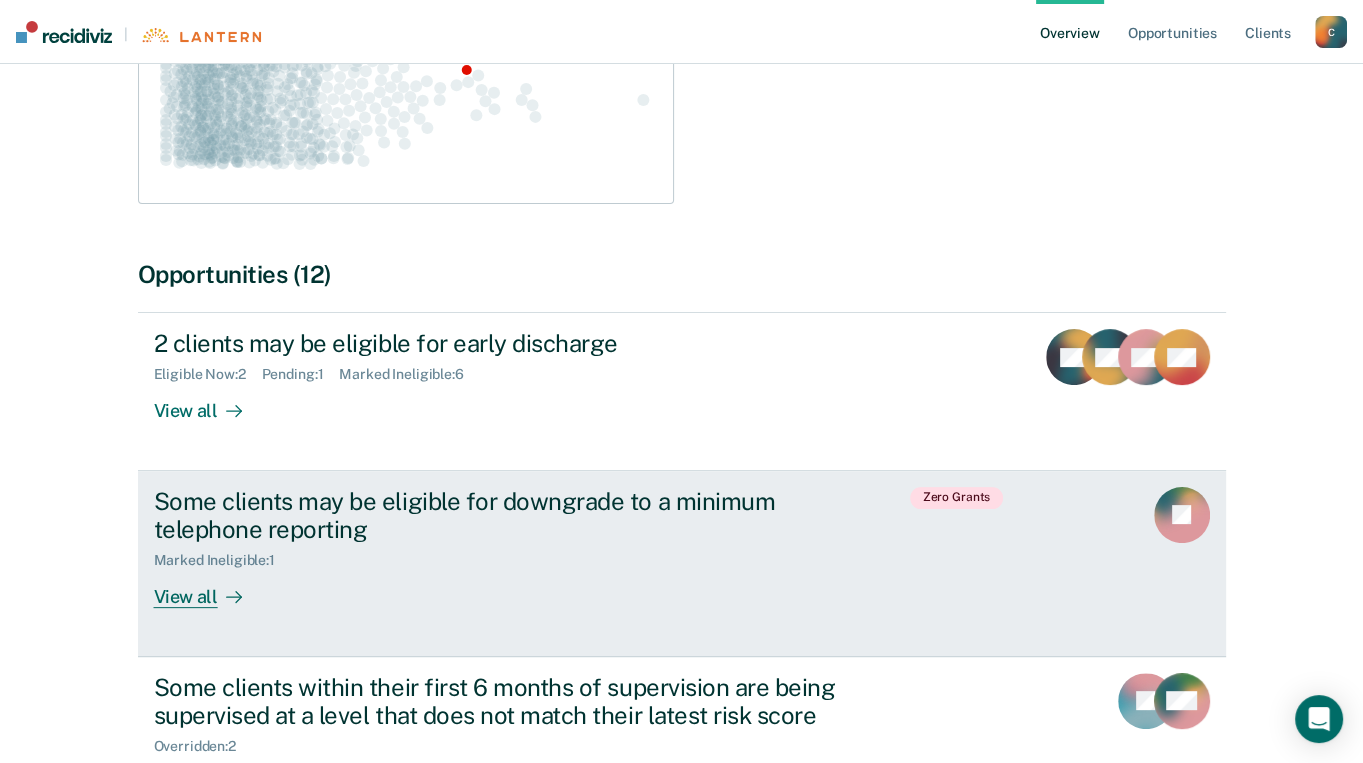 click on "Some clients may be eligible for downgrade to a minimum telephone reporting Marked Ineligible :  1 View all   Zero Grants EJ" at bounding box center (682, 564) 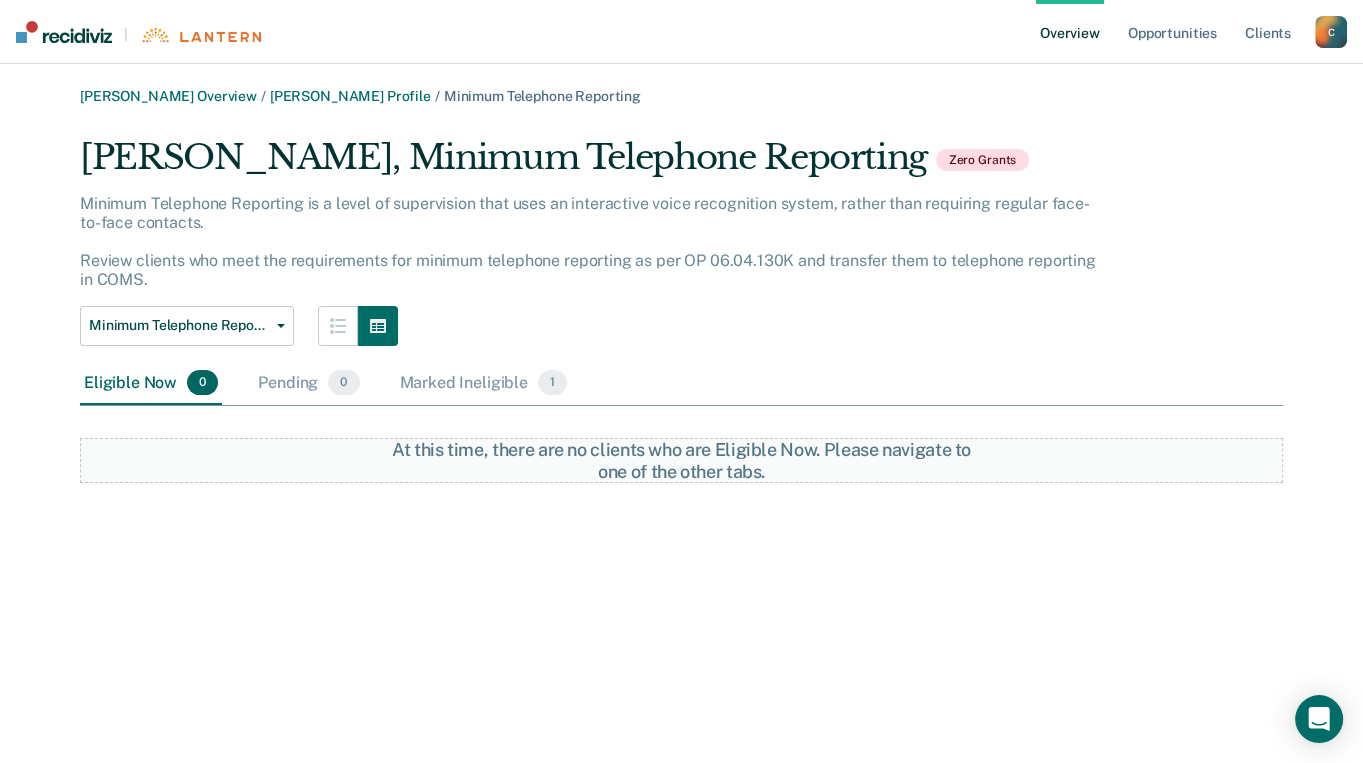 scroll, scrollTop: 0, scrollLeft: 0, axis: both 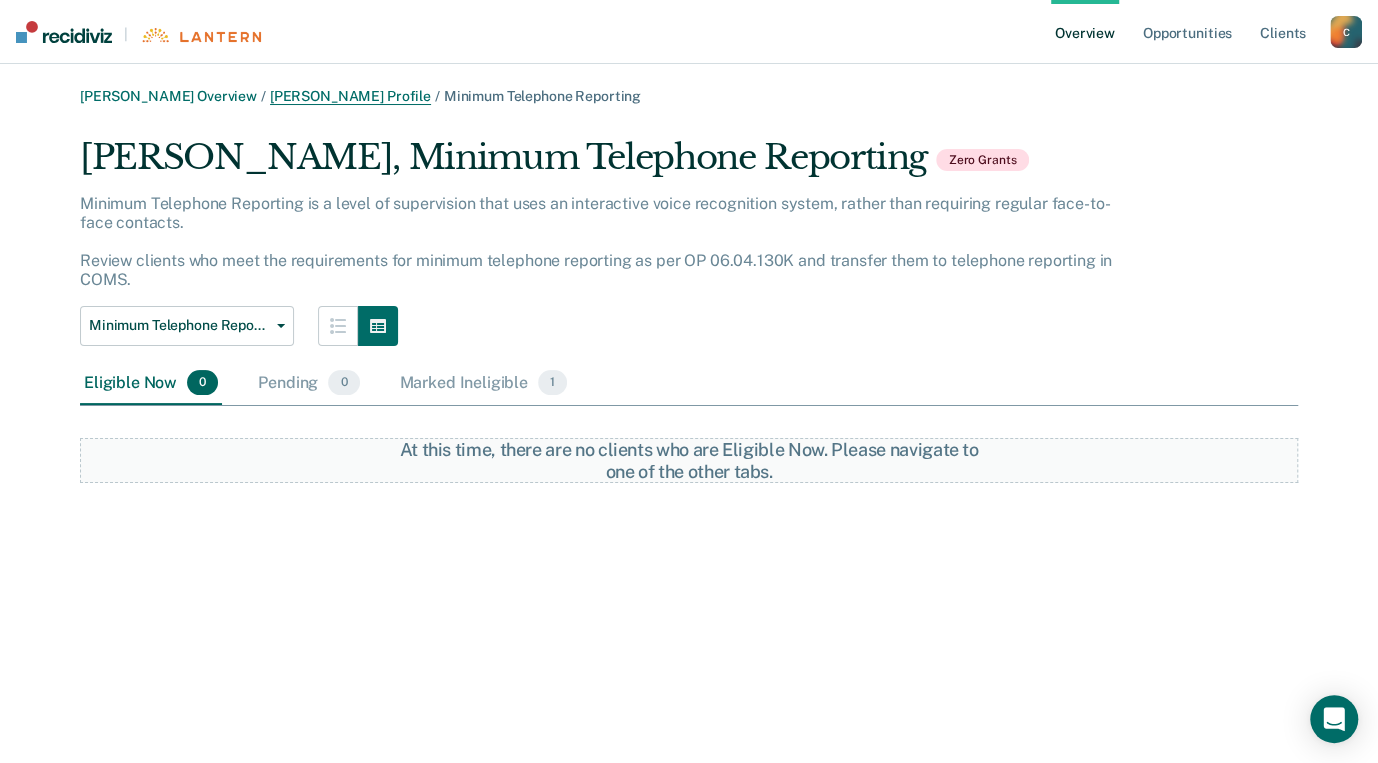 click on "[PERSON_NAME] Profile" at bounding box center [350, 96] 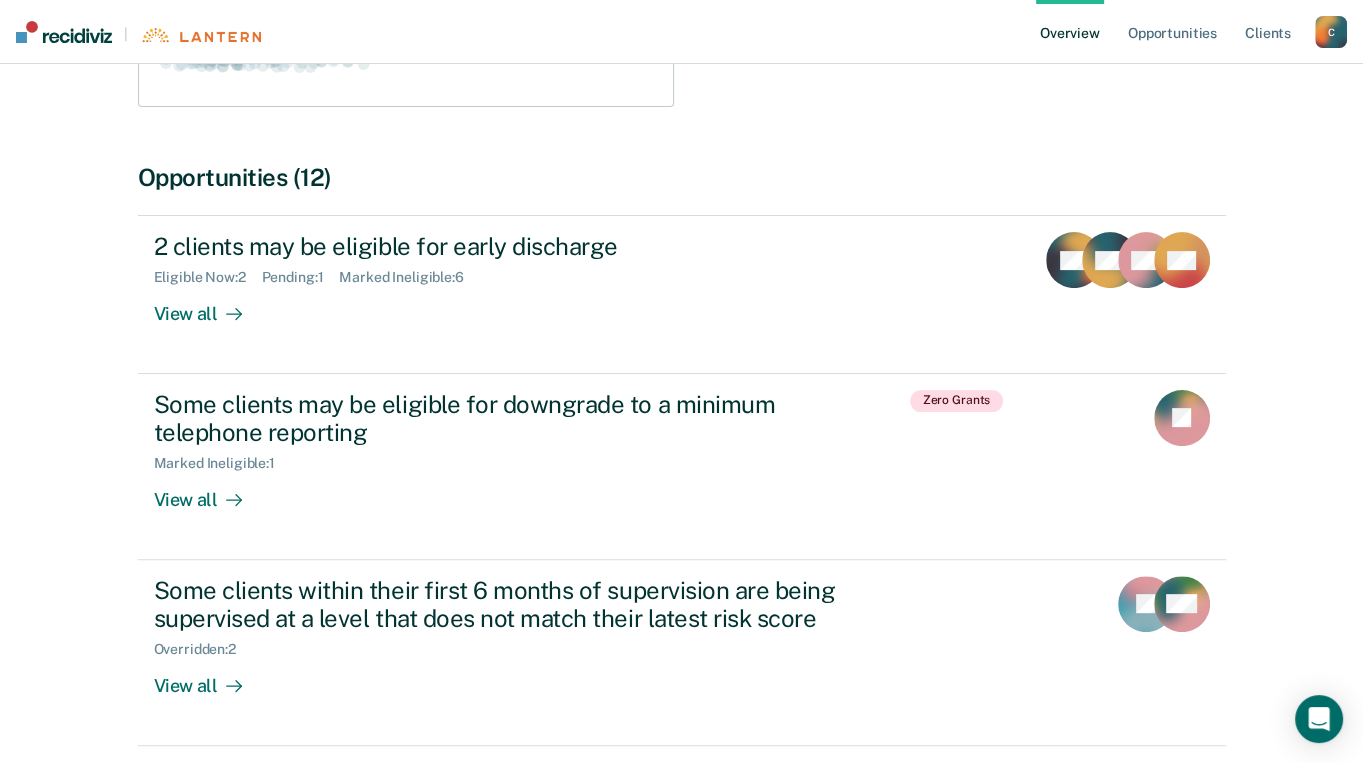 scroll, scrollTop: 499, scrollLeft: 0, axis: vertical 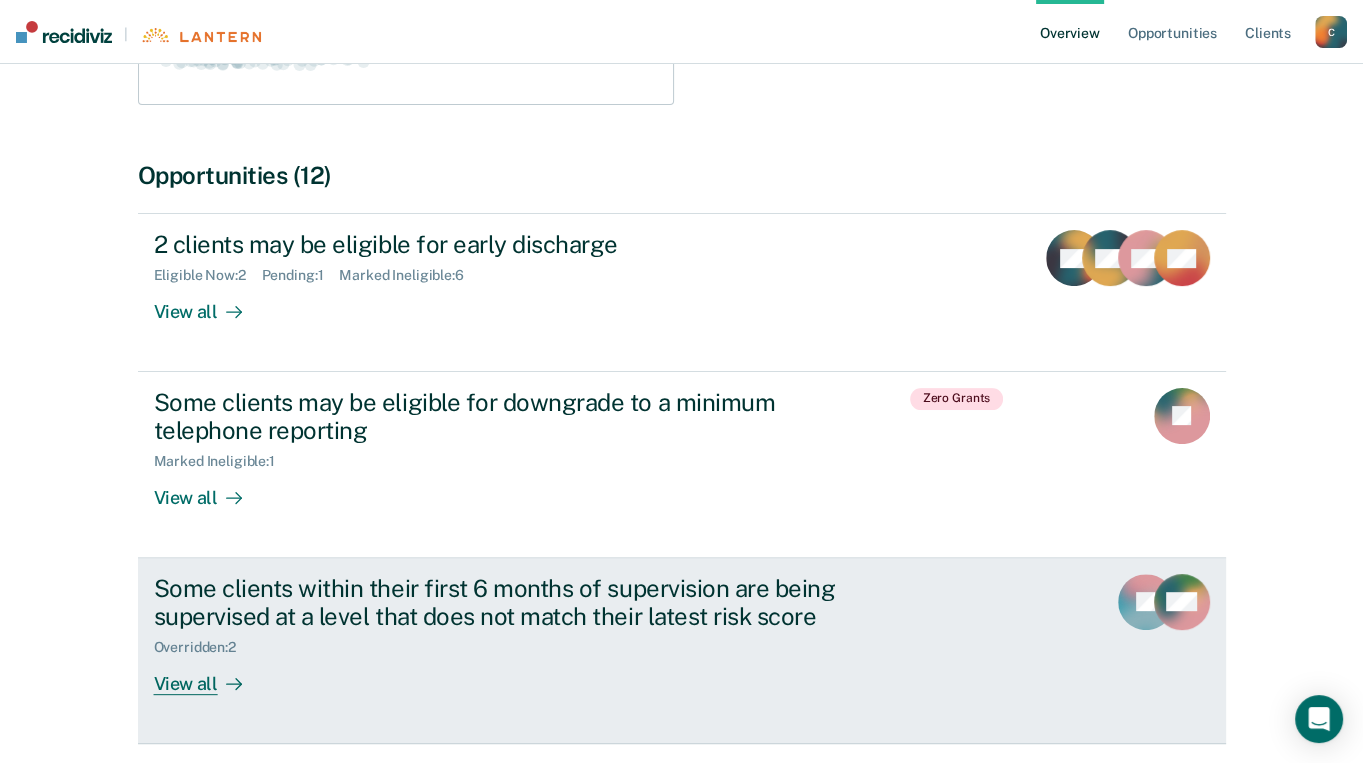 click on "View all" at bounding box center [210, 675] 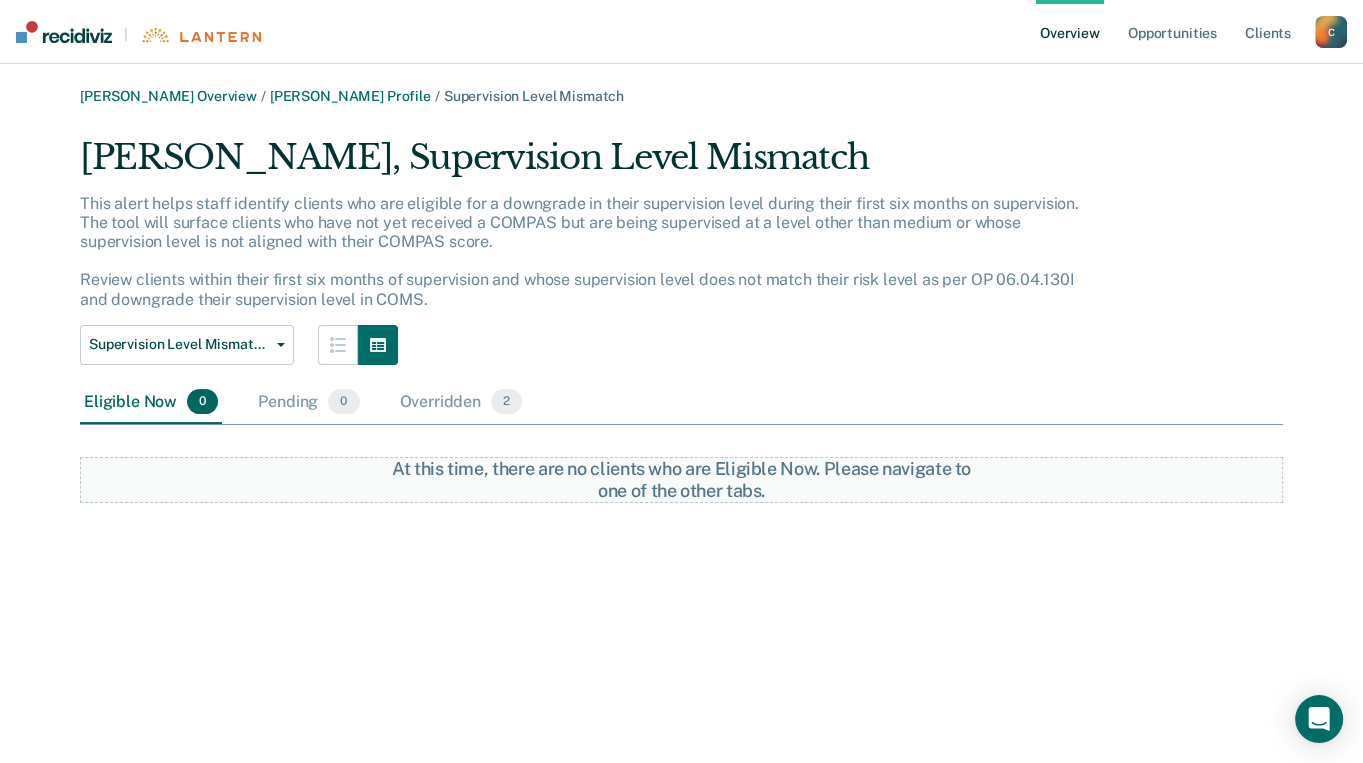 scroll, scrollTop: 0, scrollLeft: 0, axis: both 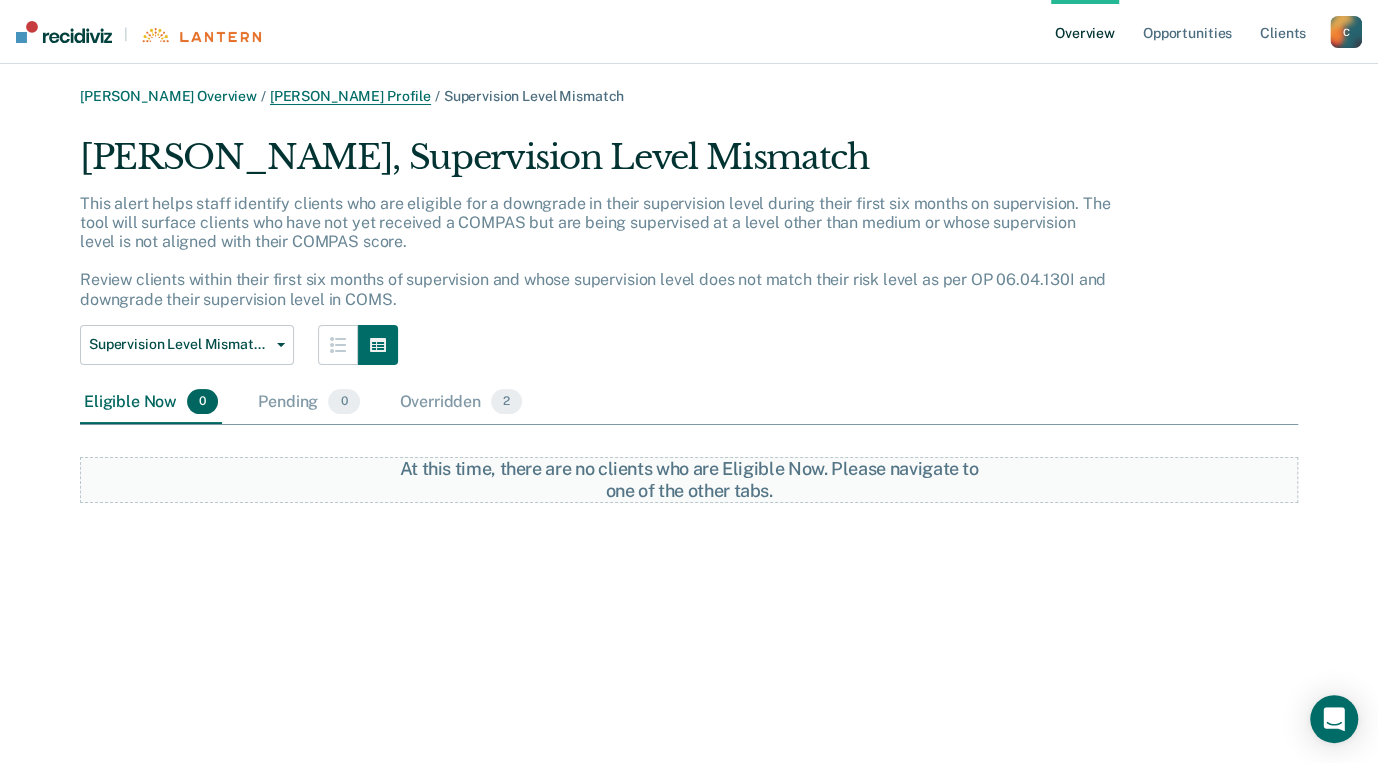 click on "[PERSON_NAME] Profile" at bounding box center (350, 96) 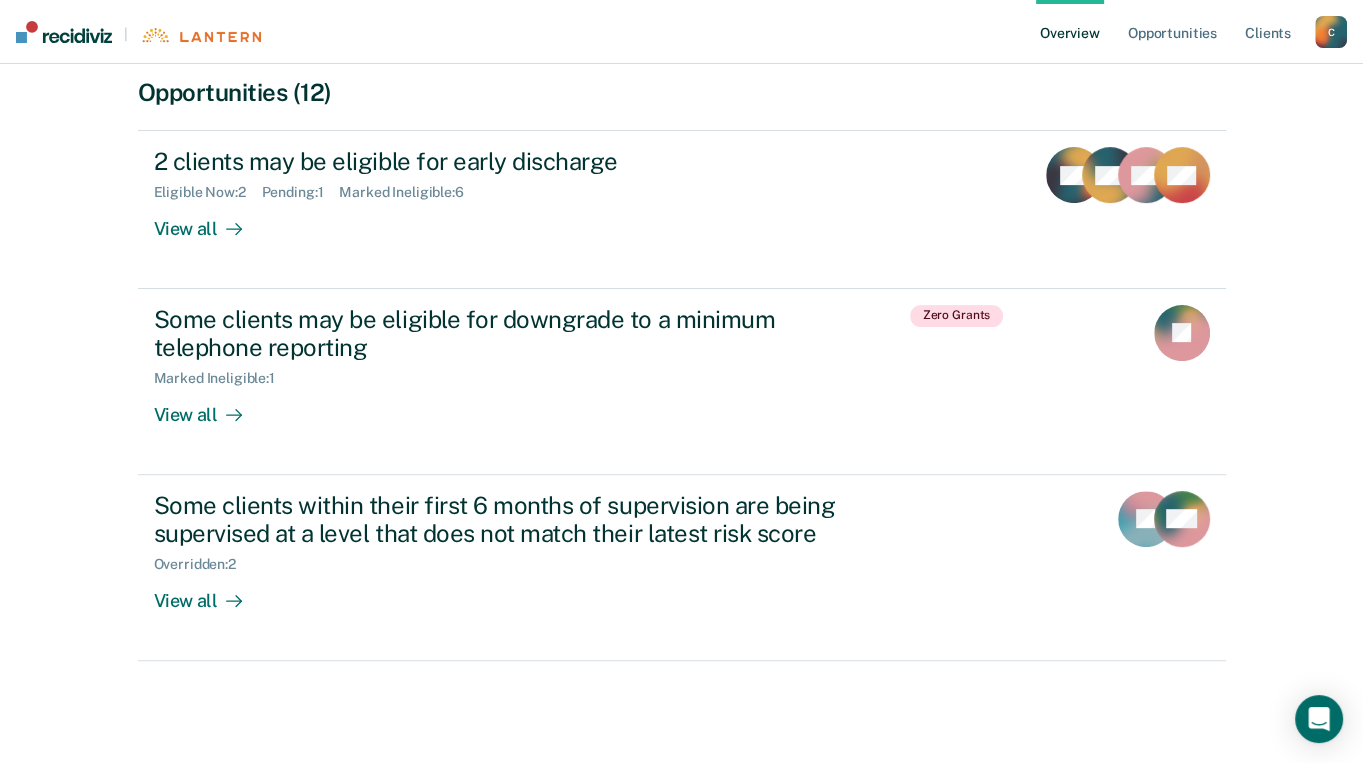 scroll, scrollTop: 0, scrollLeft: 0, axis: both 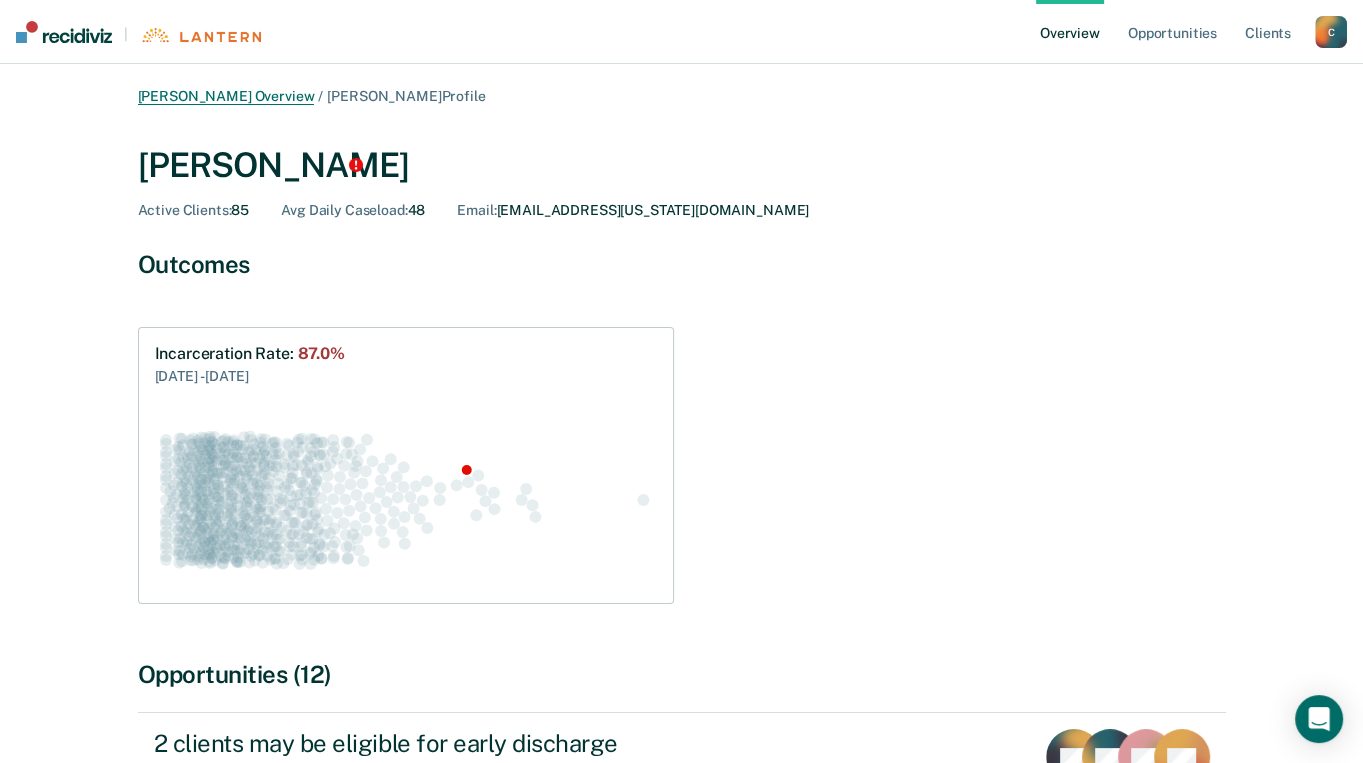 click on "[PERSON_NAME] Overview" at bounding box center (226, 96) 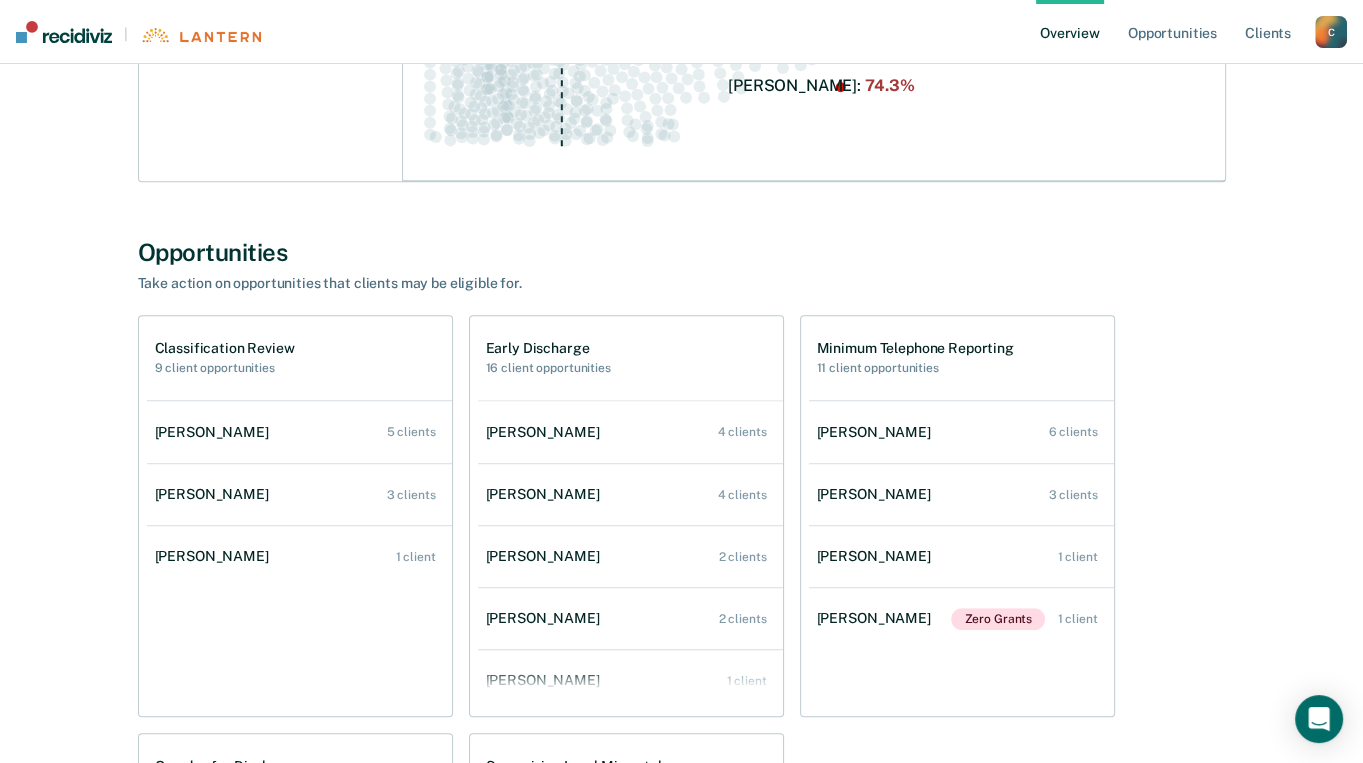 scroll, scrollTop: 900, scrollLeft: 0, axis: vertical 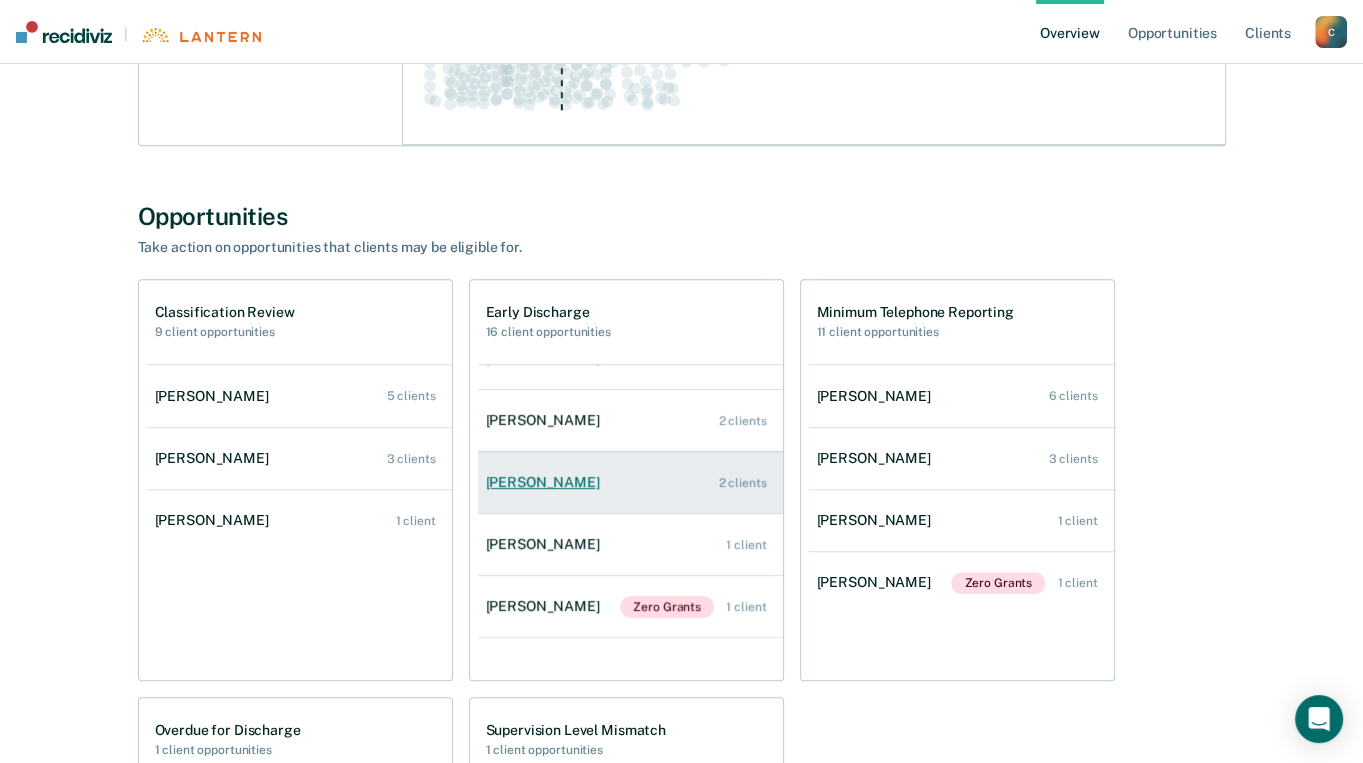 click on "[PERSON_NAME]" at bounding box center [547, 482] 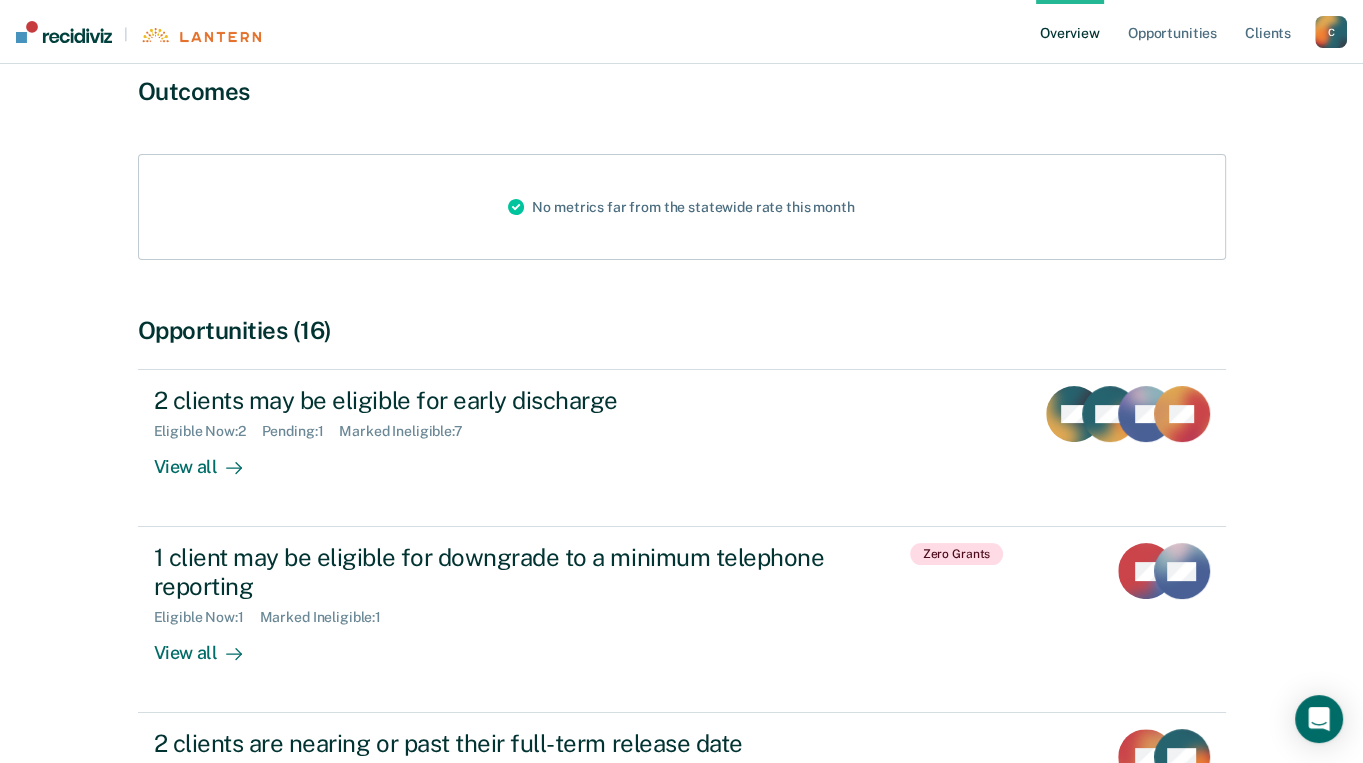 scroll, scrollTop: 200, scrollLeft: 0, axis: vertical 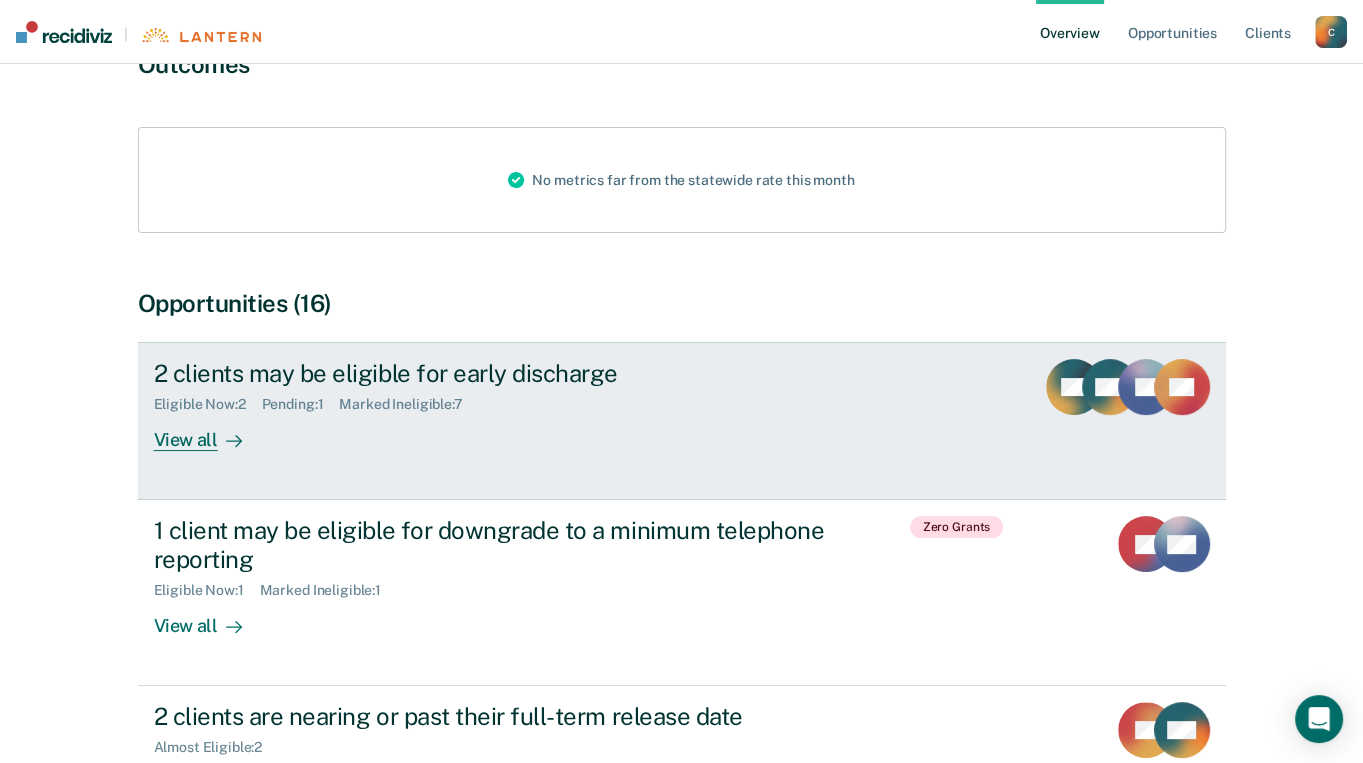 click on "View all" at bounding box center [210, 432] 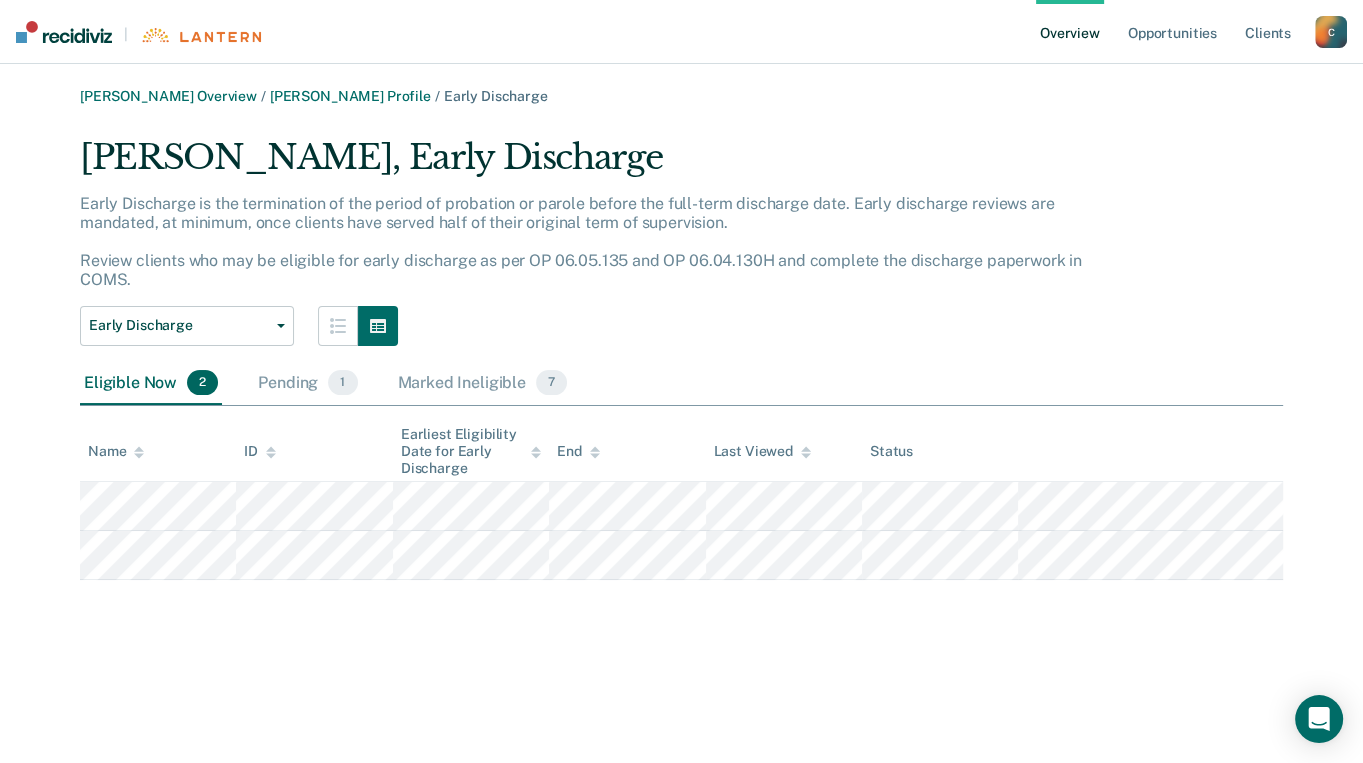 scroll, scrollTop: 0, scrollLeft: 0, axis: both 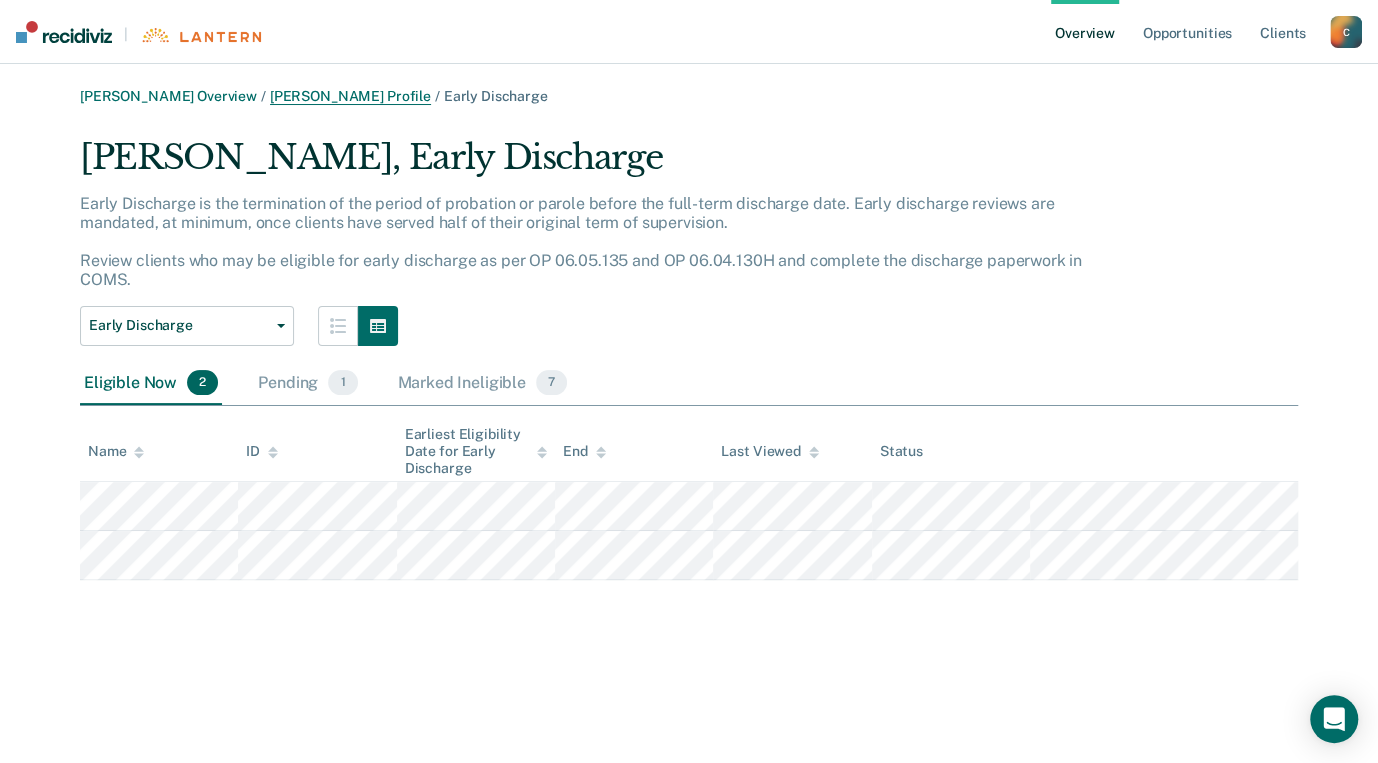click on "[PERSON_NAME] Profile" at bounding box center (350, 96) 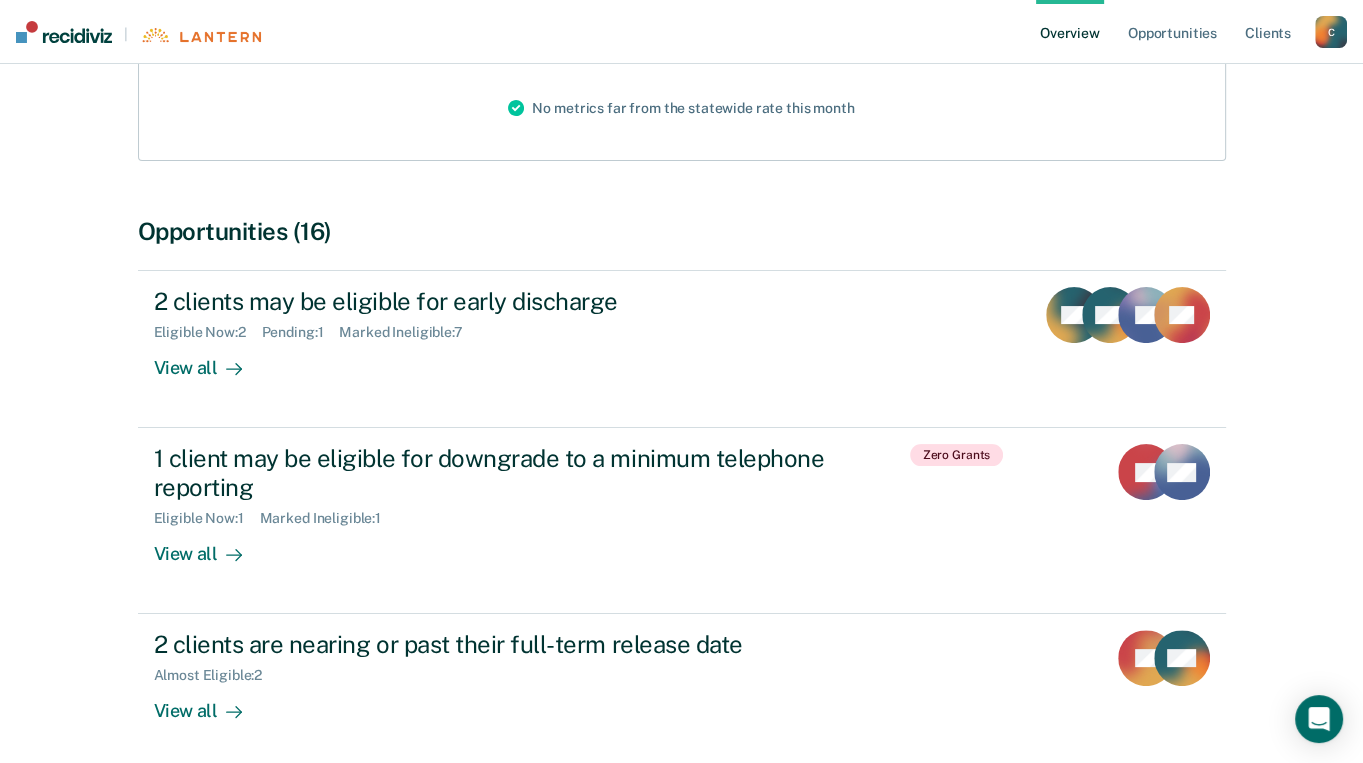 scroll, scrollTop: 300, scrollLeft: 0, axis: vertical 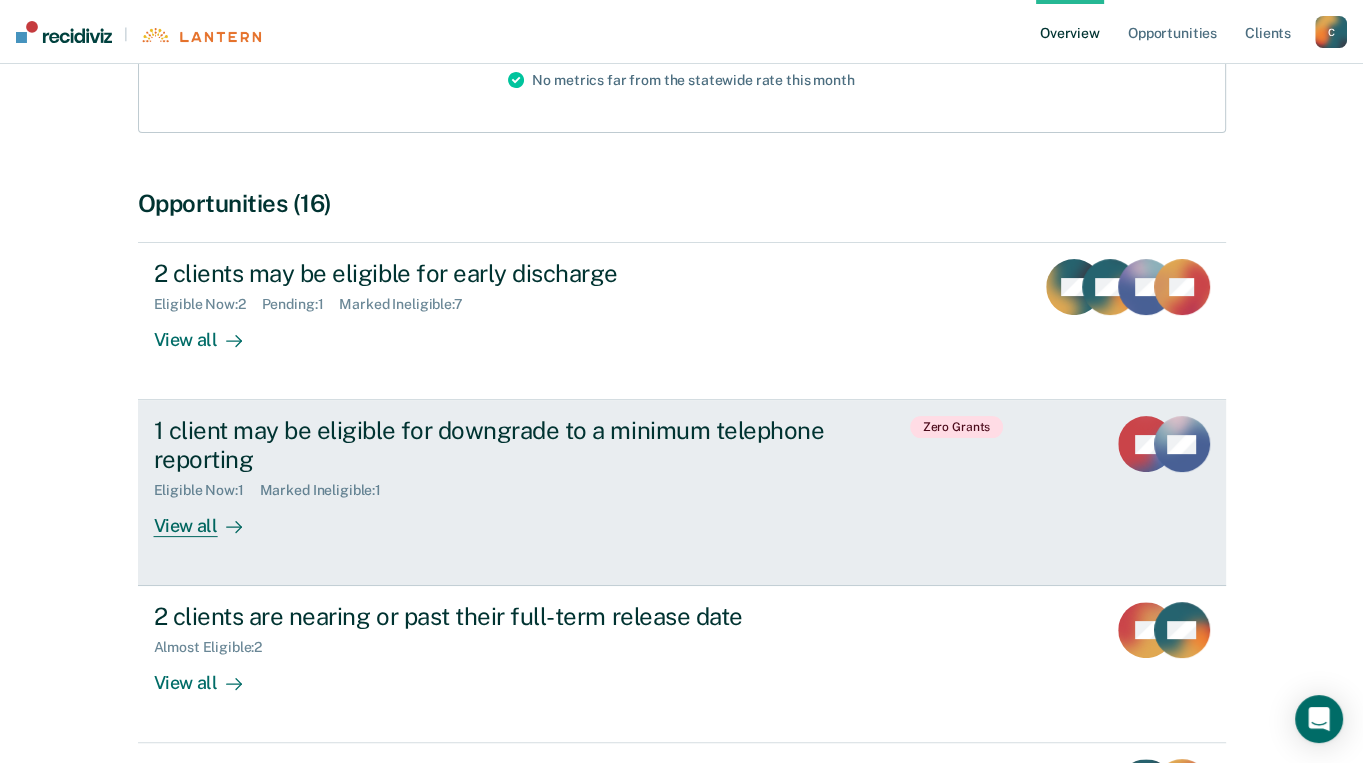 click on "View all" at bounding box center [210, 518] 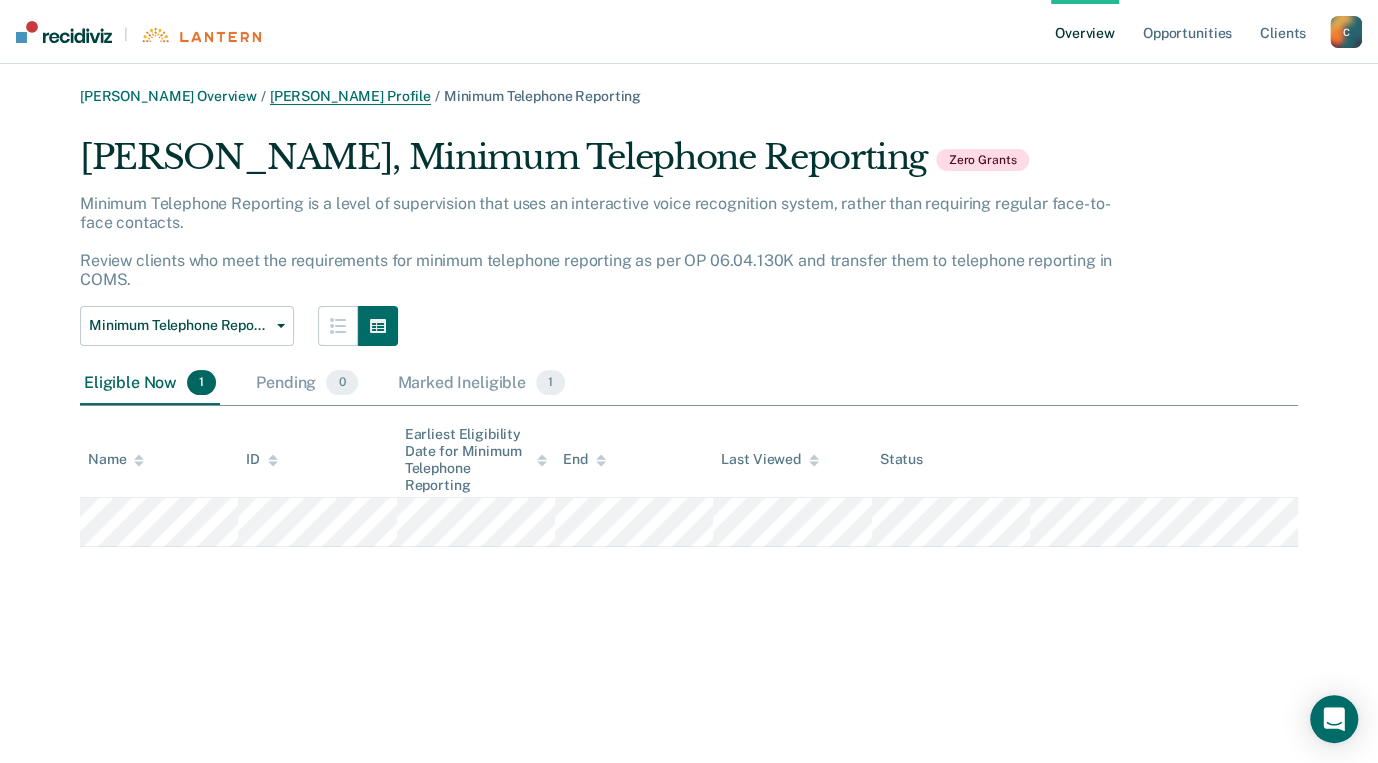 click on "[PERSON_NAME] Profile" at bounding box center (350, 96) 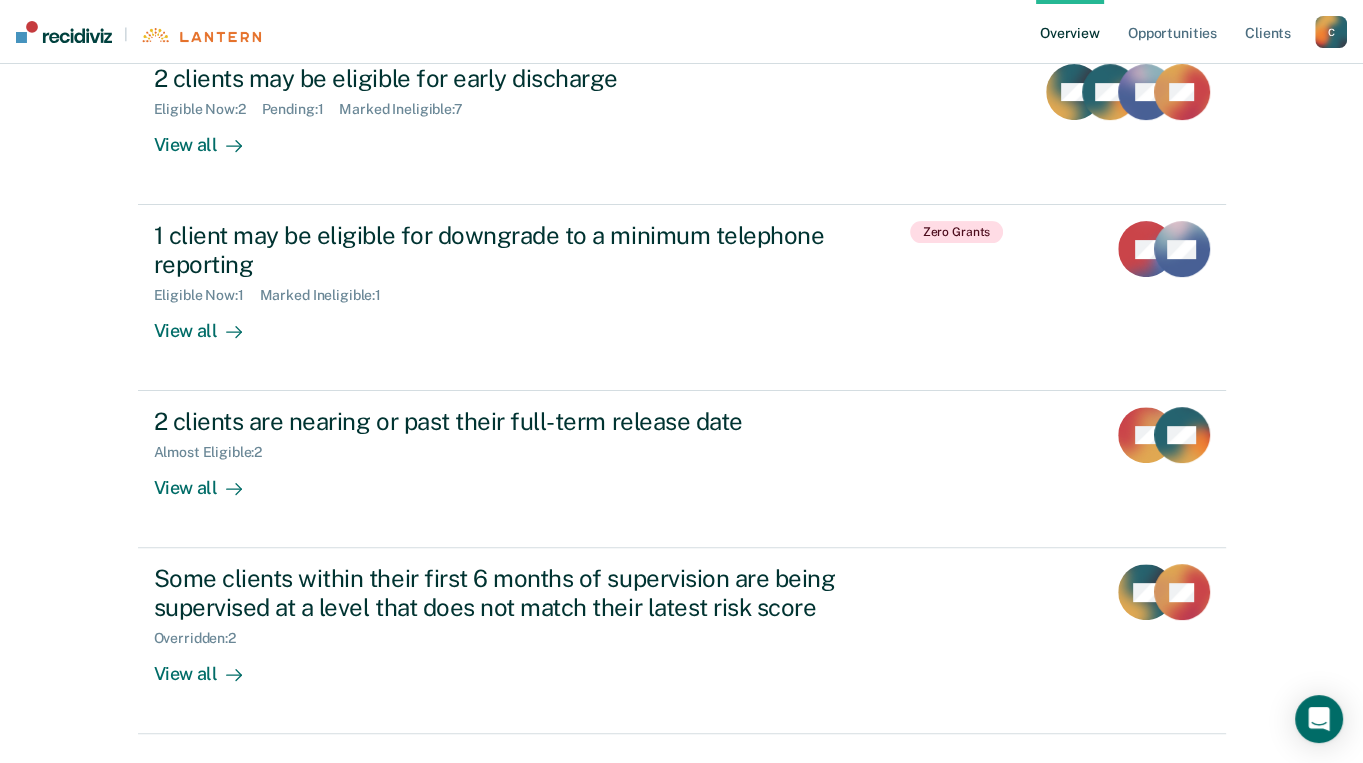 scroll, scrollTop: 499, scrollLeft: 0, axis: vertical 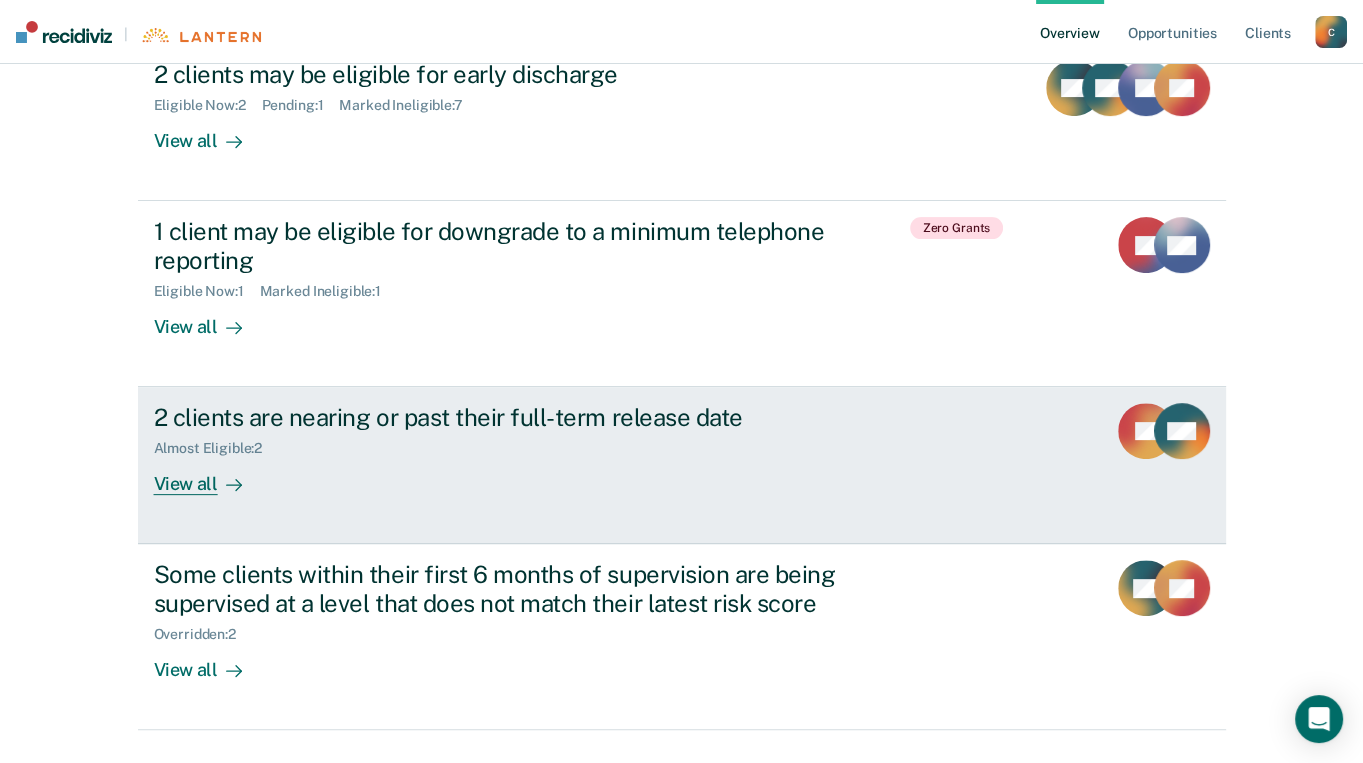 click on "View all" at bounding box center [210, 476] 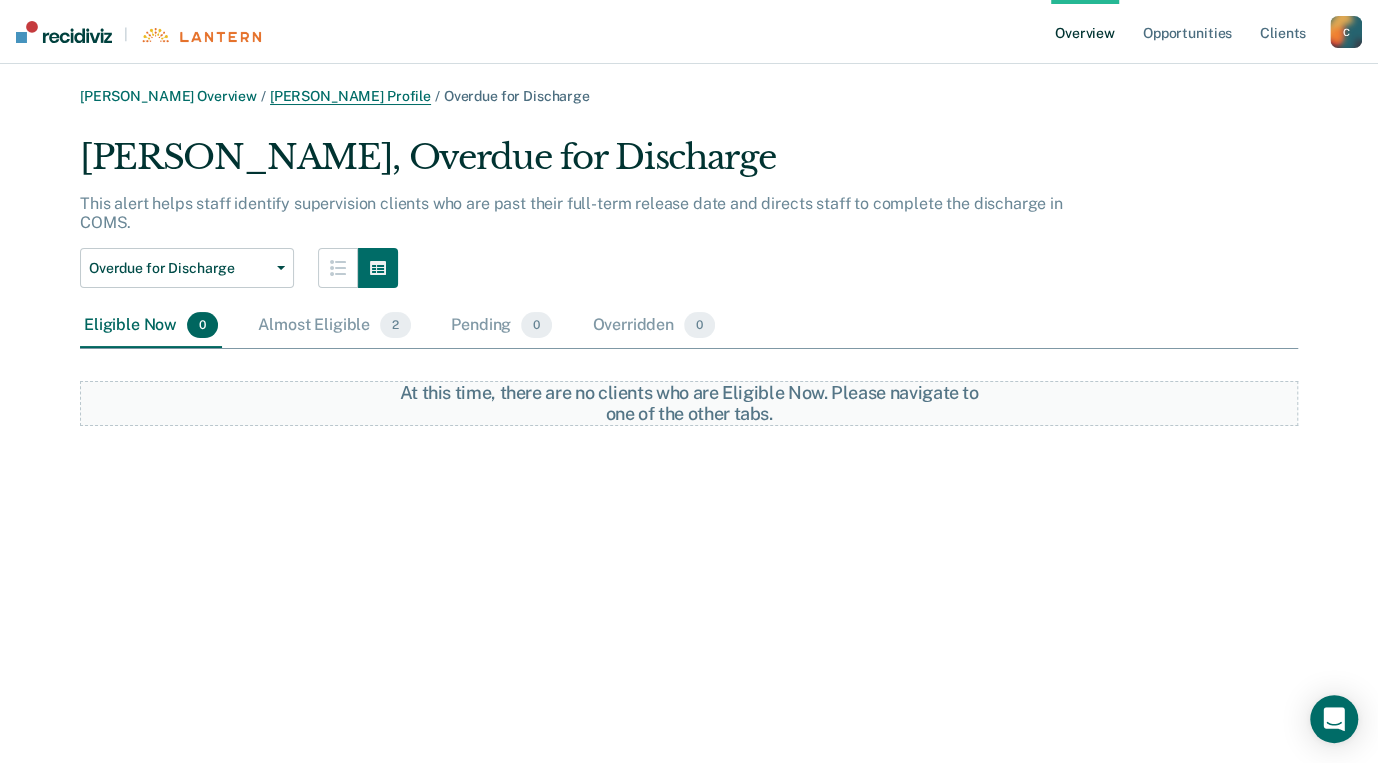 click on "[PERSON_NAME] Profile" at bounding box center [350, 96] 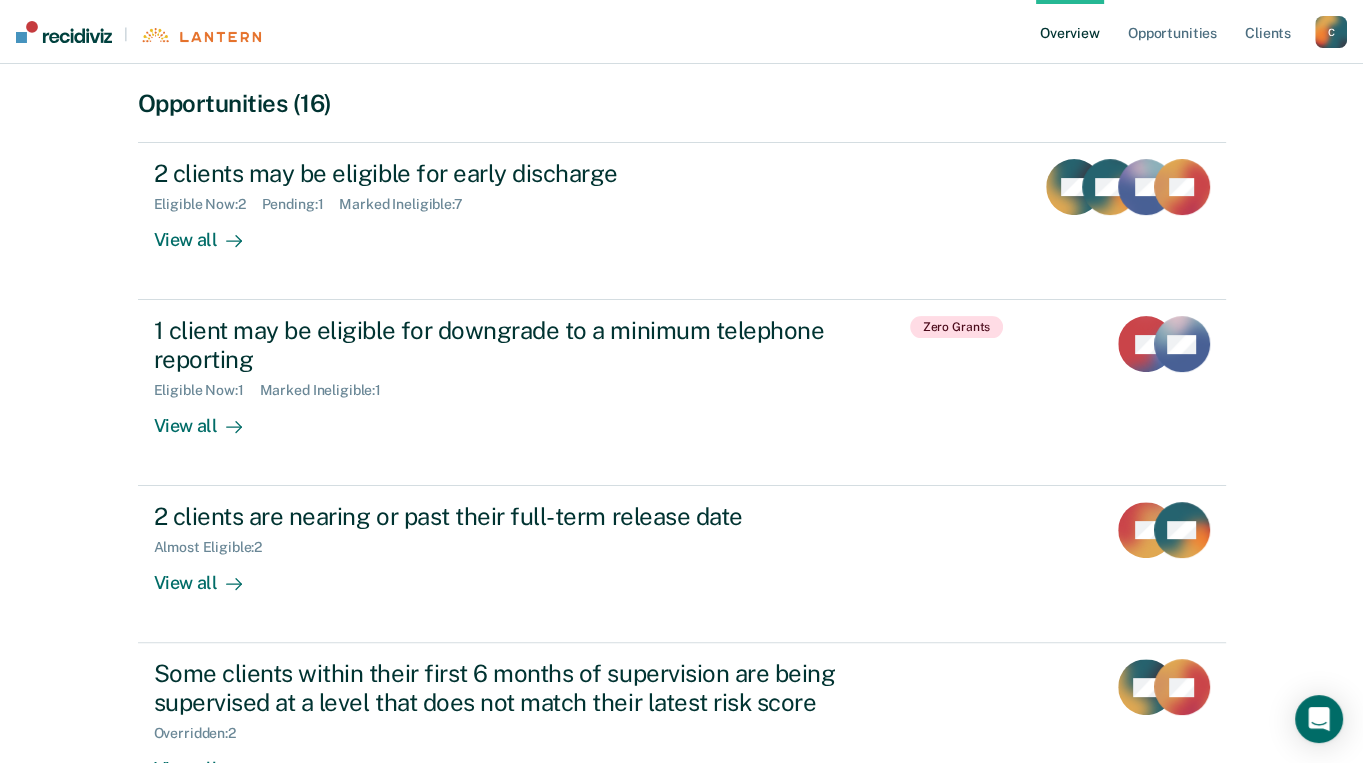 scroll, scrollTop: 499, scrollLeft: 0, axis: vertical 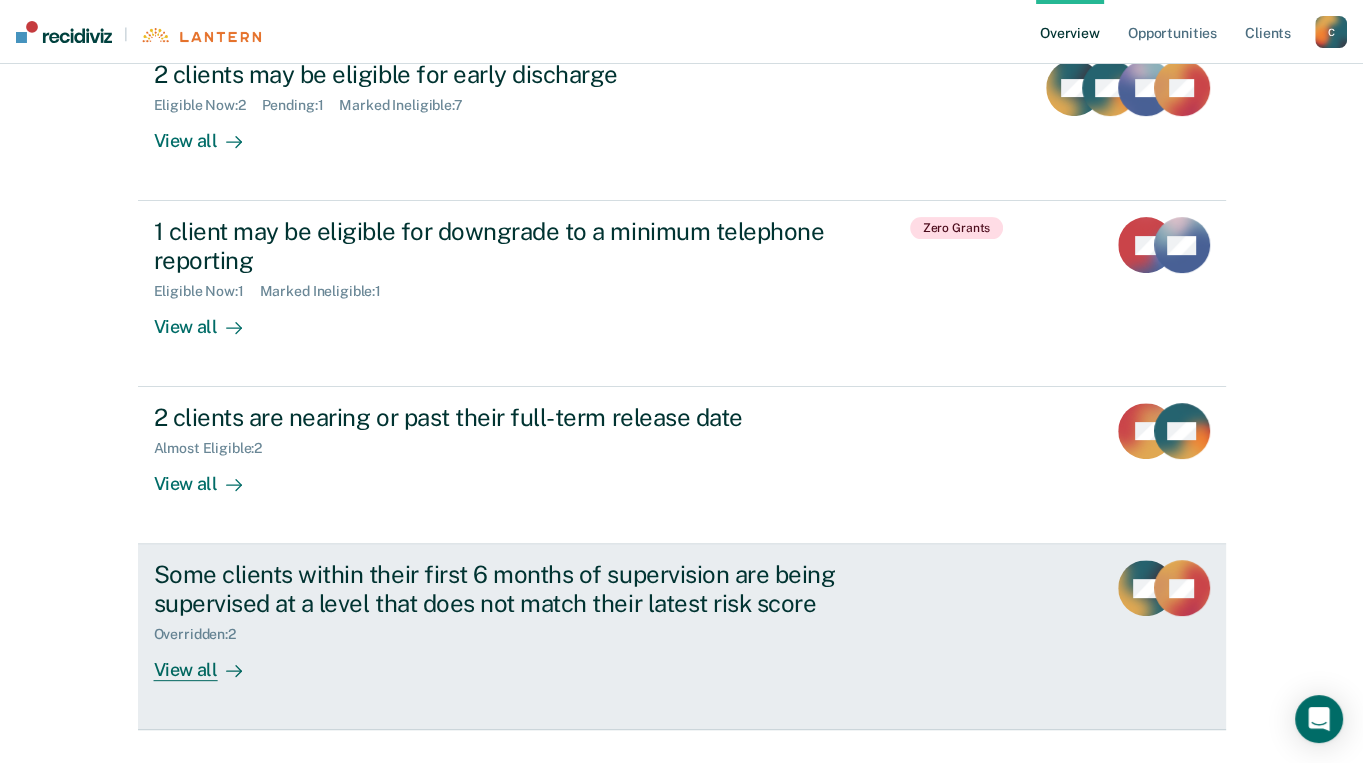 click on "View all" at bounding box center [210, 662] 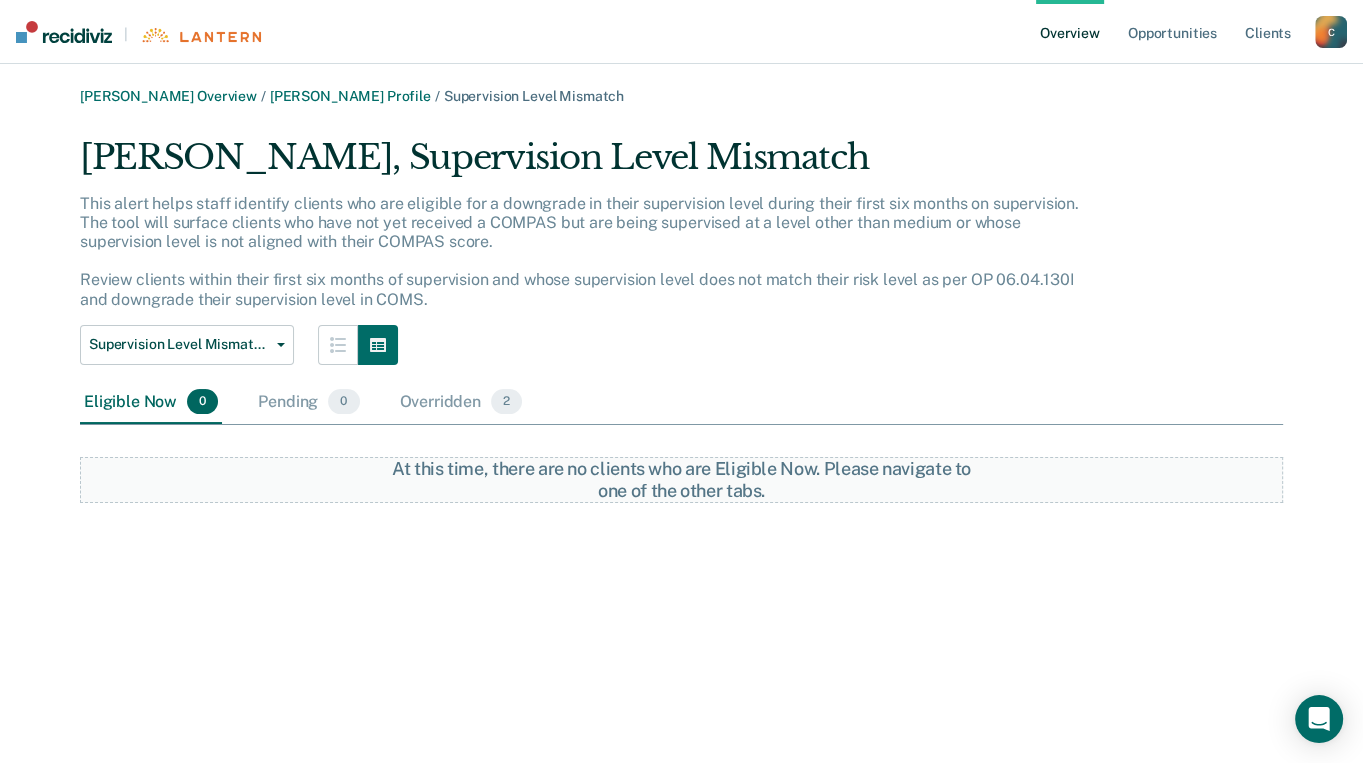 scroll, scrollTop: 0, scrollLeft: 0, axis: both 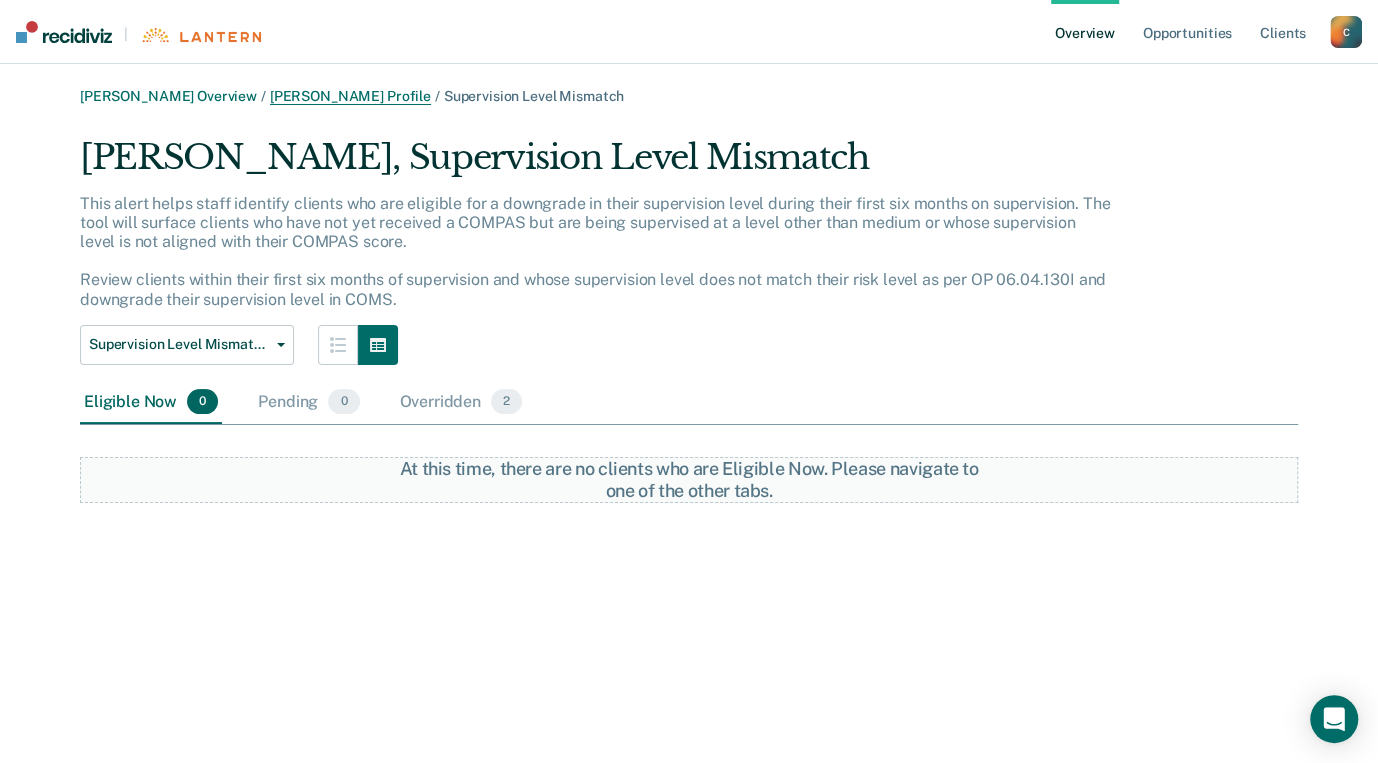 click on "[PERSON_NAME] Profile" at bounding box center [350, 96] 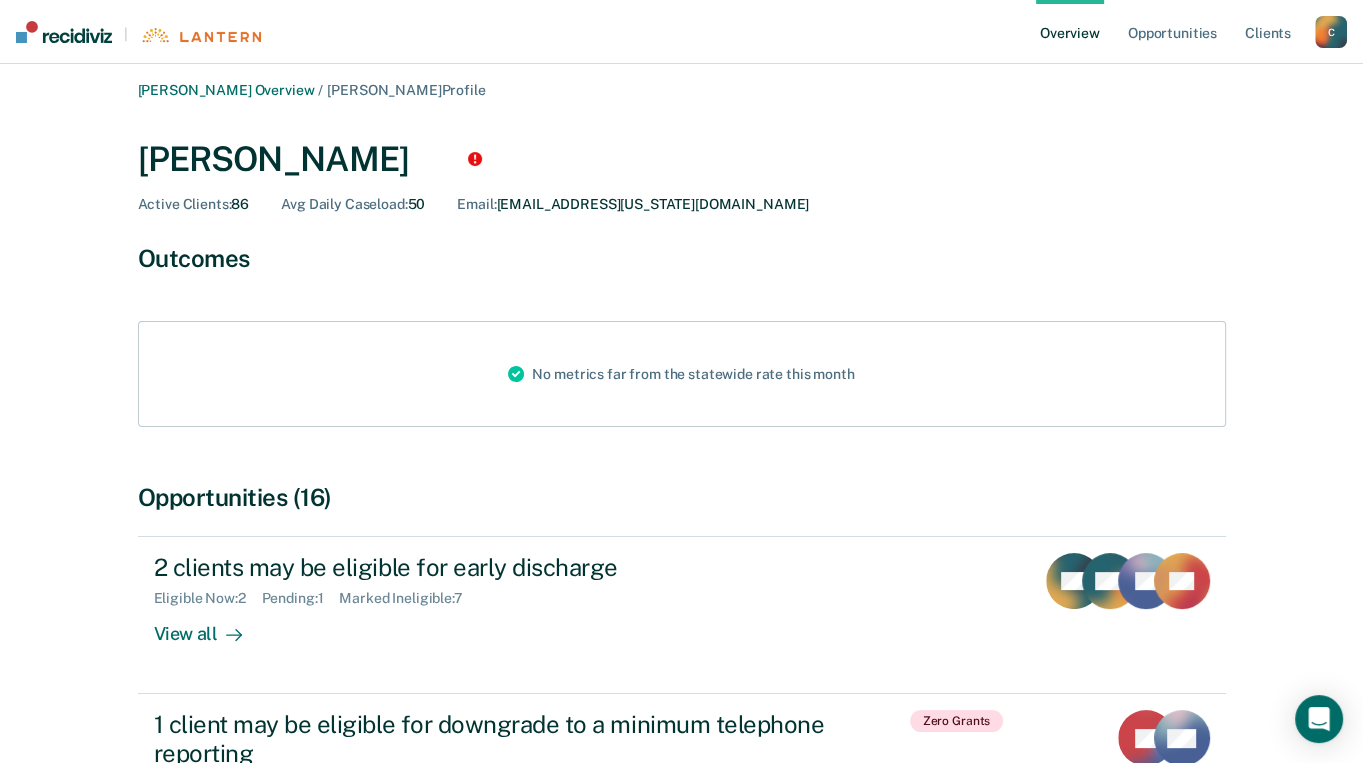 scroll, scrollTop: 0, scrollLeft: 0, axis: both 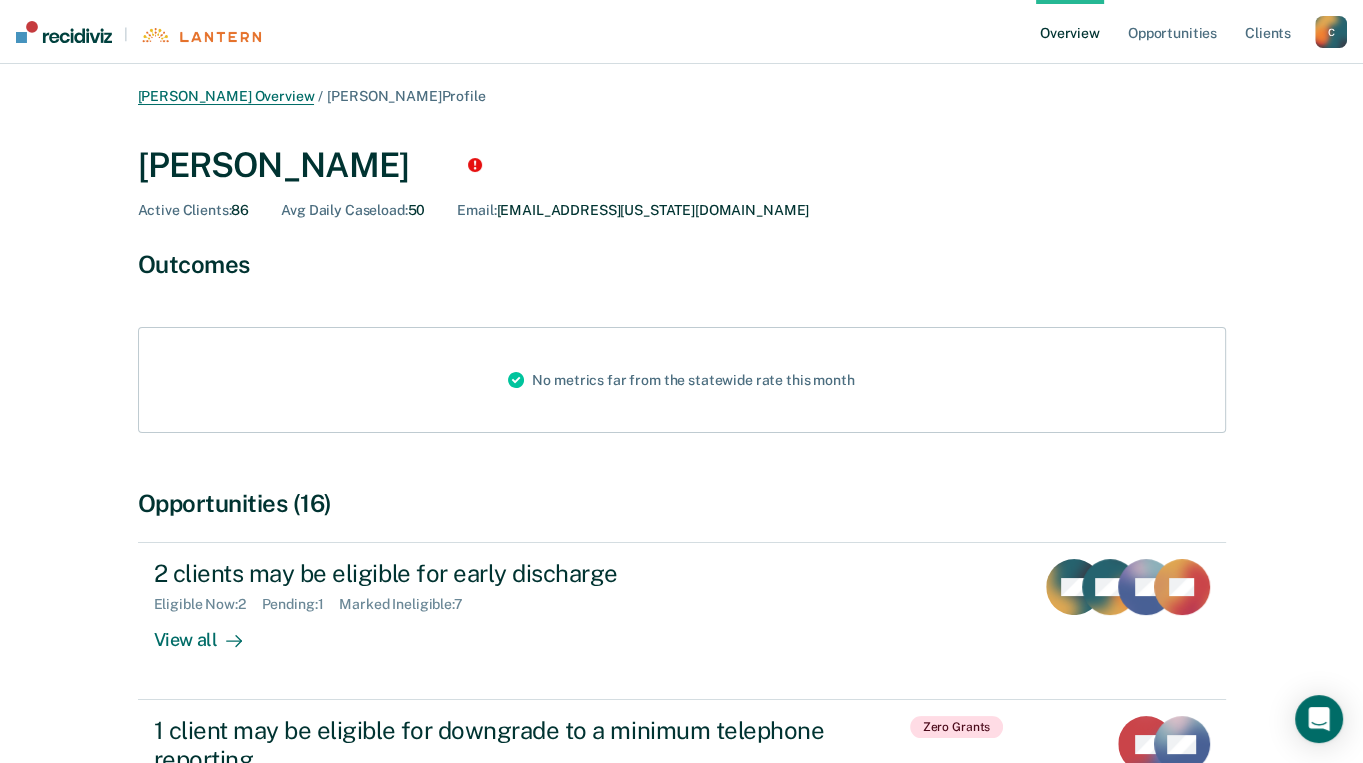click on "[PERSON_NAME] Overview" at bounding box center (226, 96) 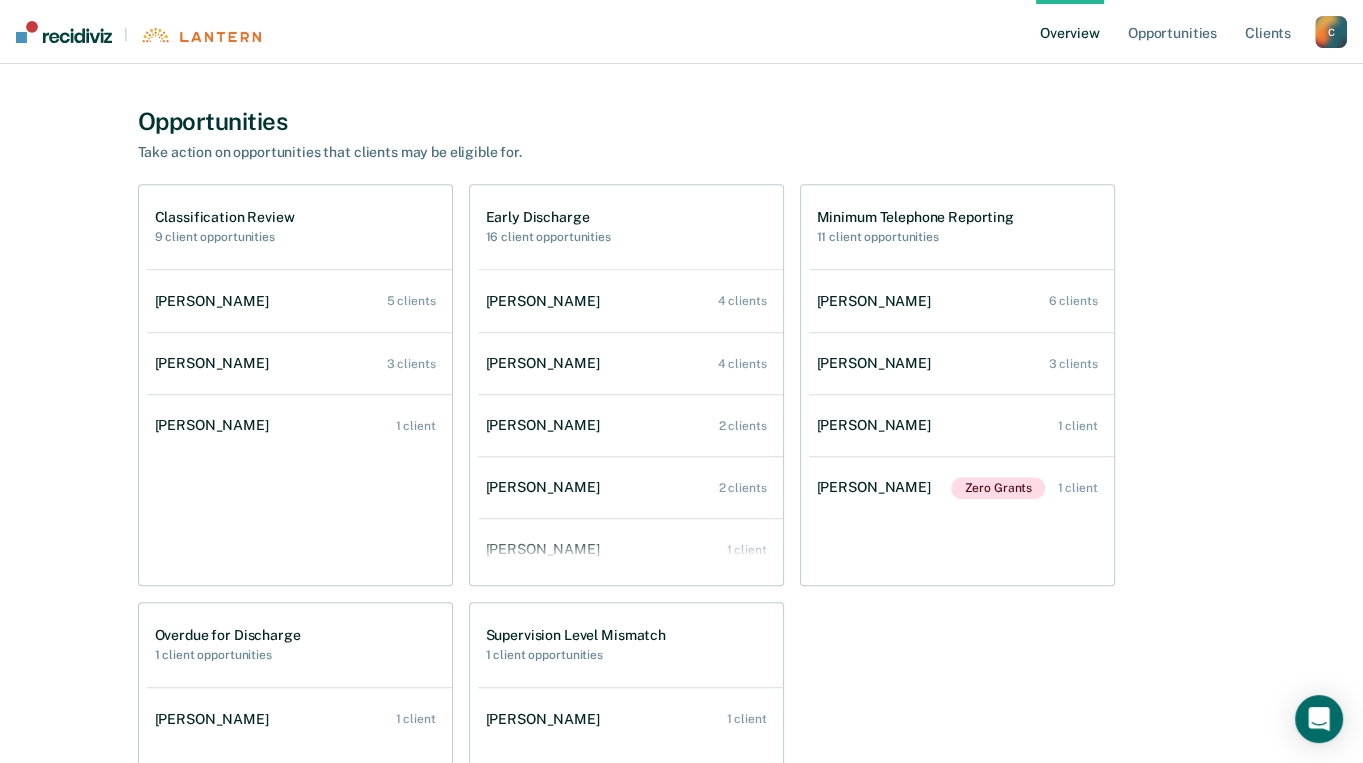 scroll, scrollTop: 999, scrollLeft: 0, axis: vertical 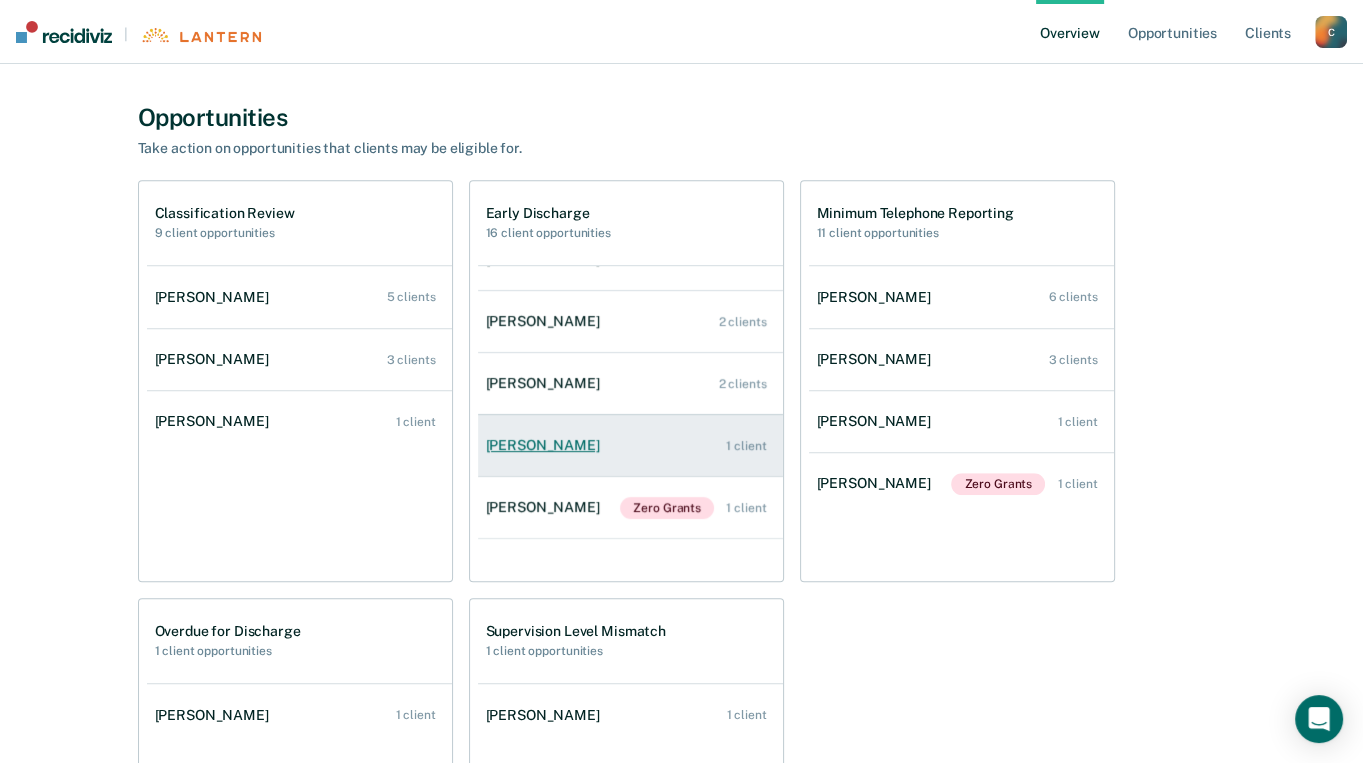 click on "[PERSON_NAME]" at bounding box center [547, 445] 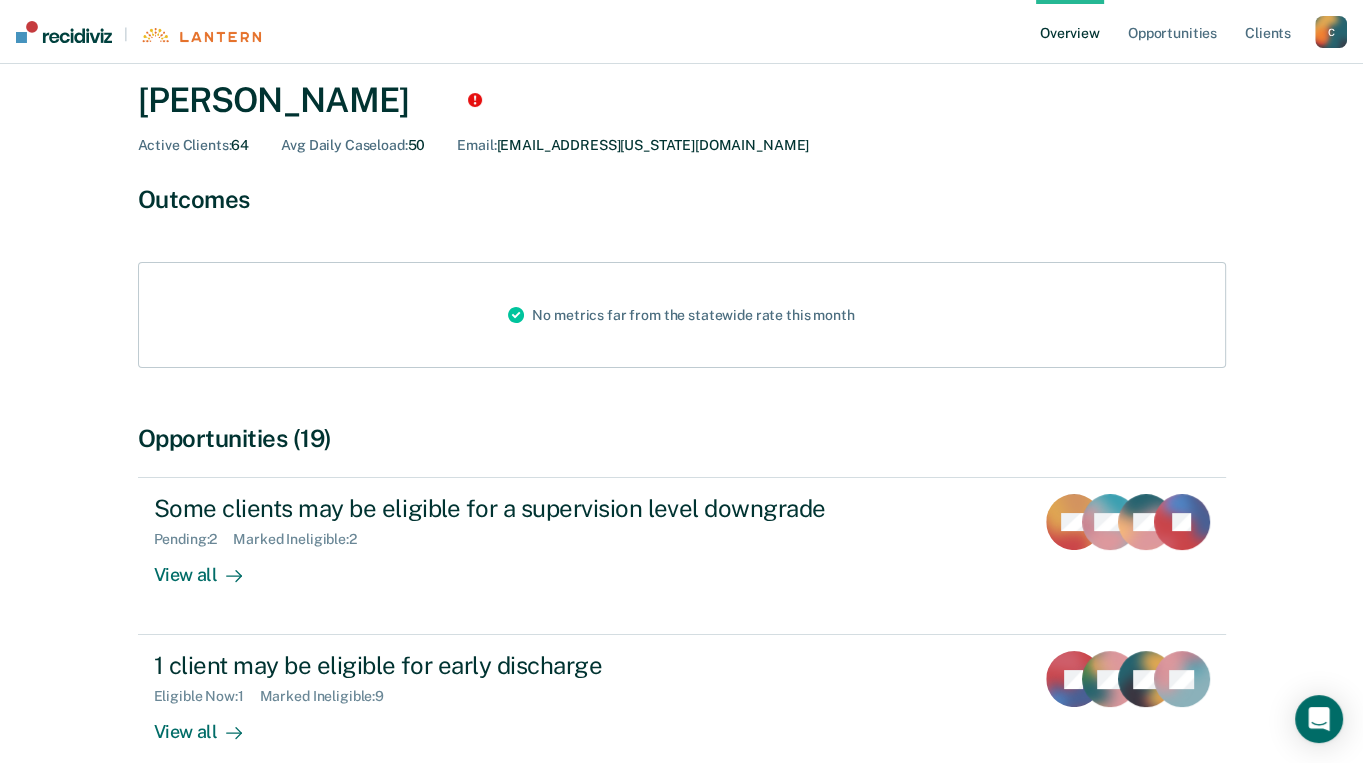 scroll, scrollTop: 100, scrollLeft: 0, axis: vertical 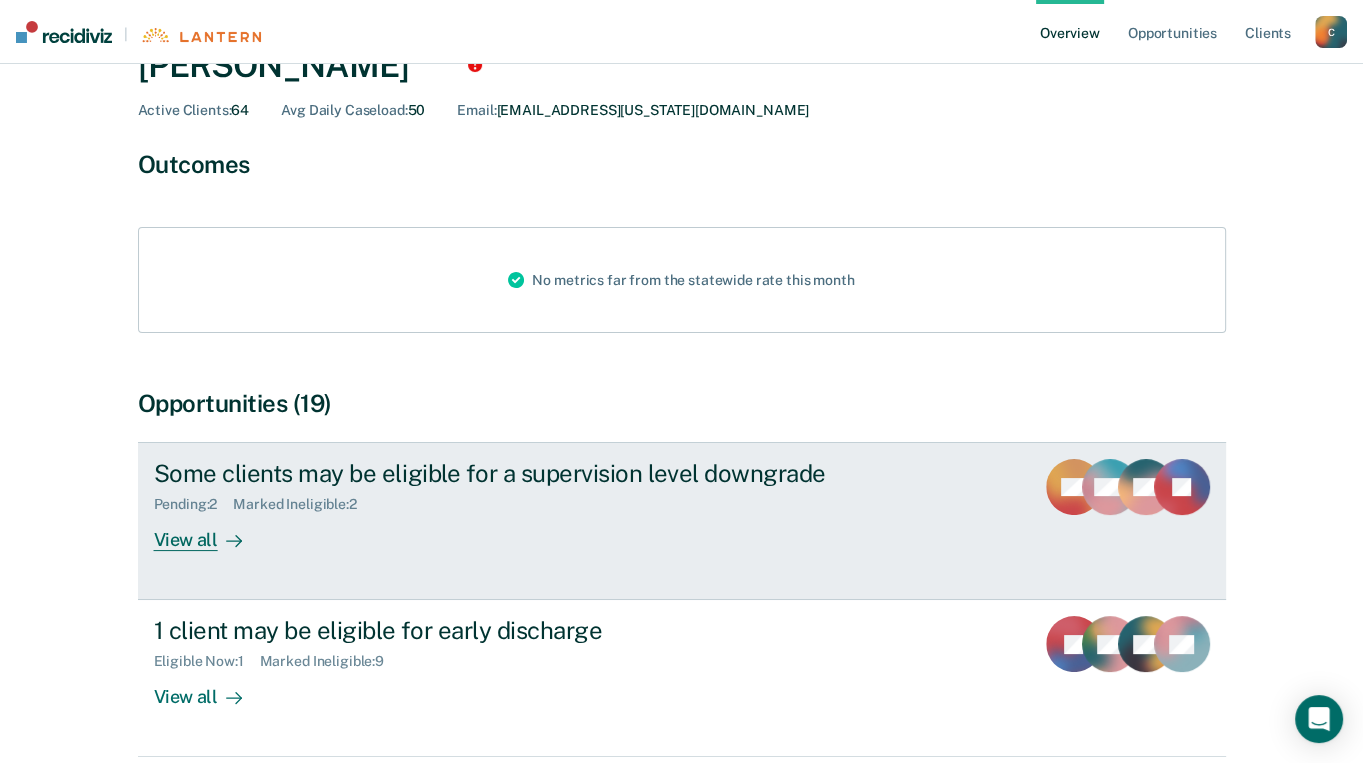 click on "View all" at bounding box center [210, 532] 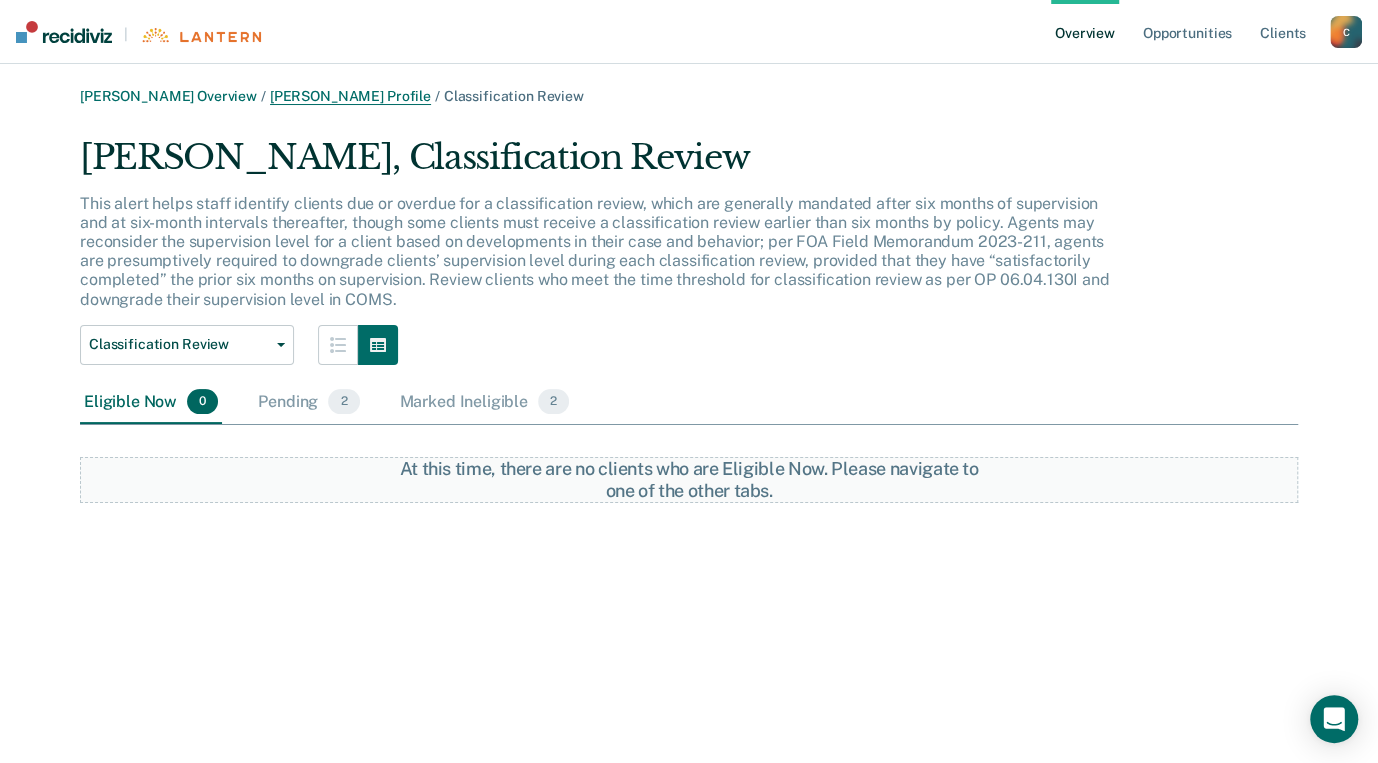 click on "[PERSON_NAME] Profile" at bounding box center (350, 96) 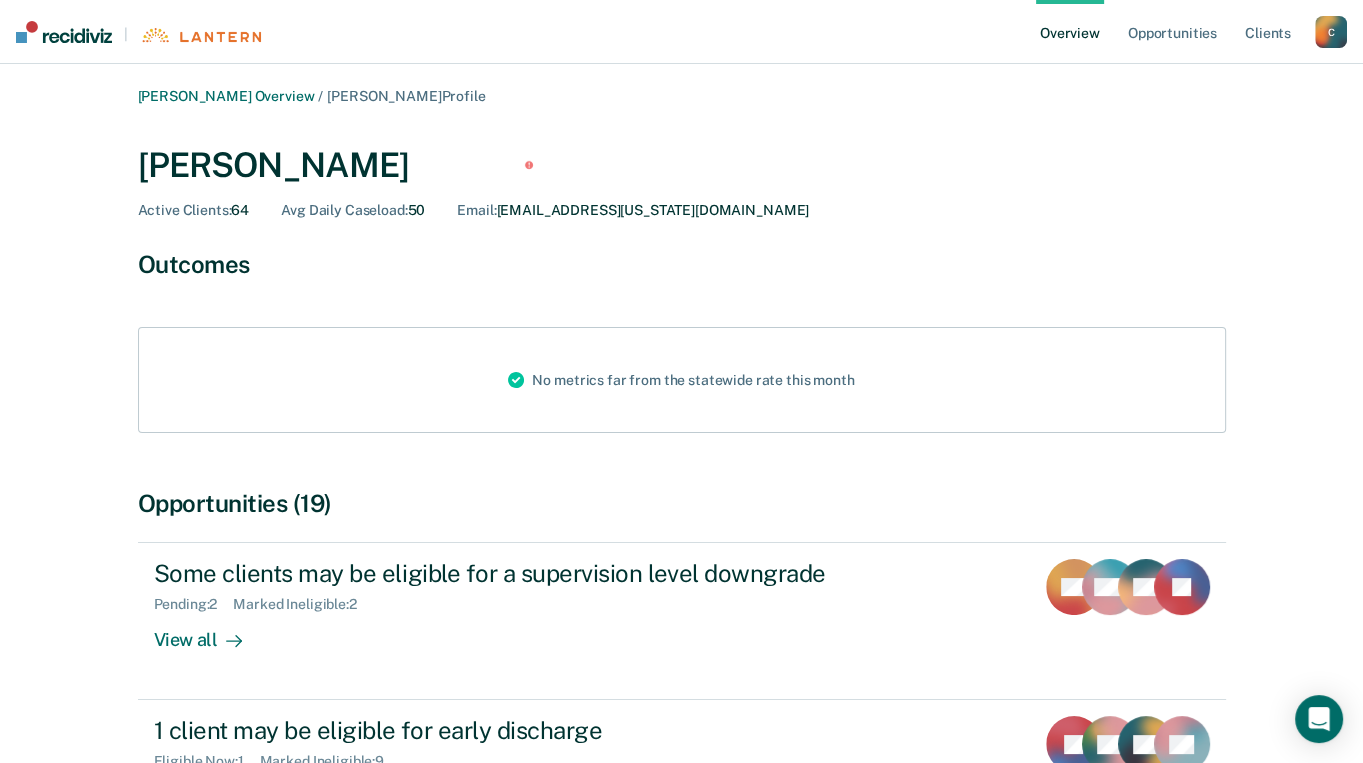 scroll, scrollTop: 200, scrollLeft: 0, axis: vertical 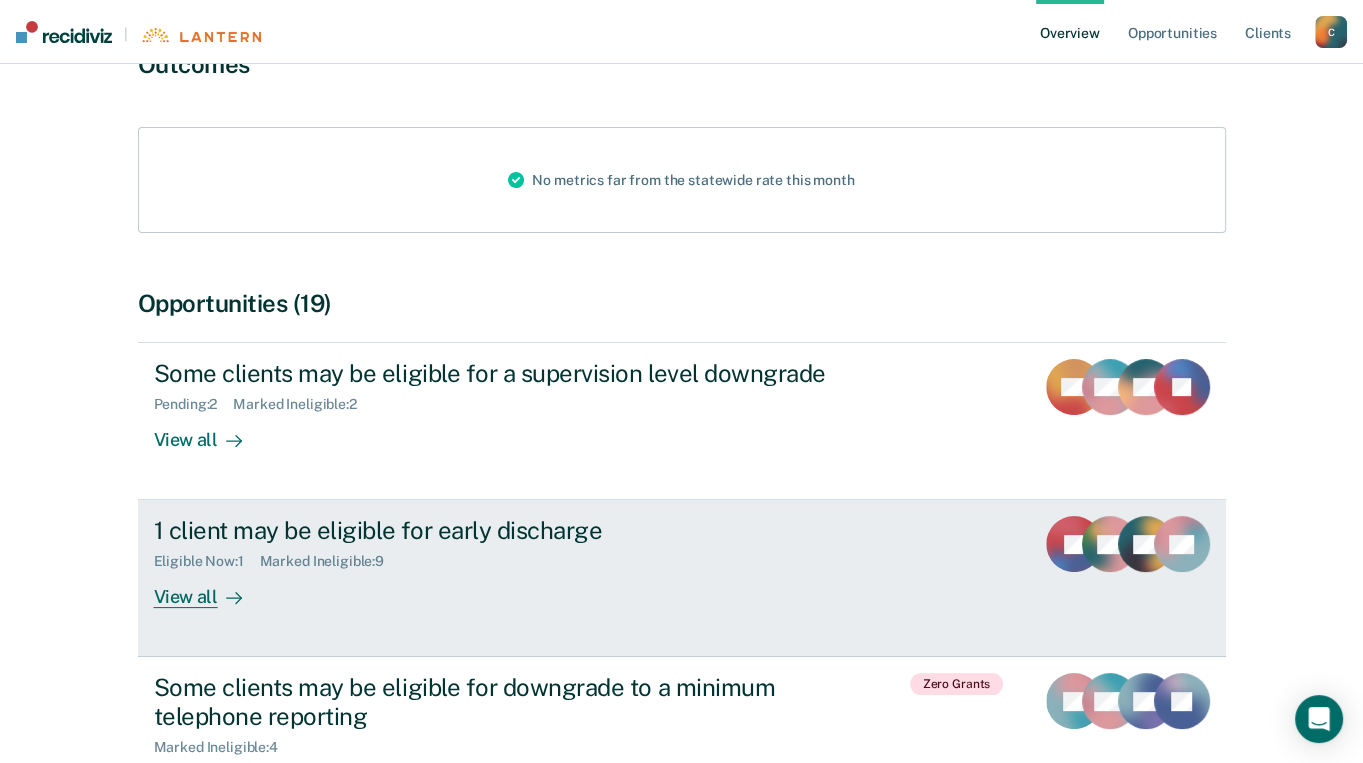 click on "View all" at bounding box center (210, 589) 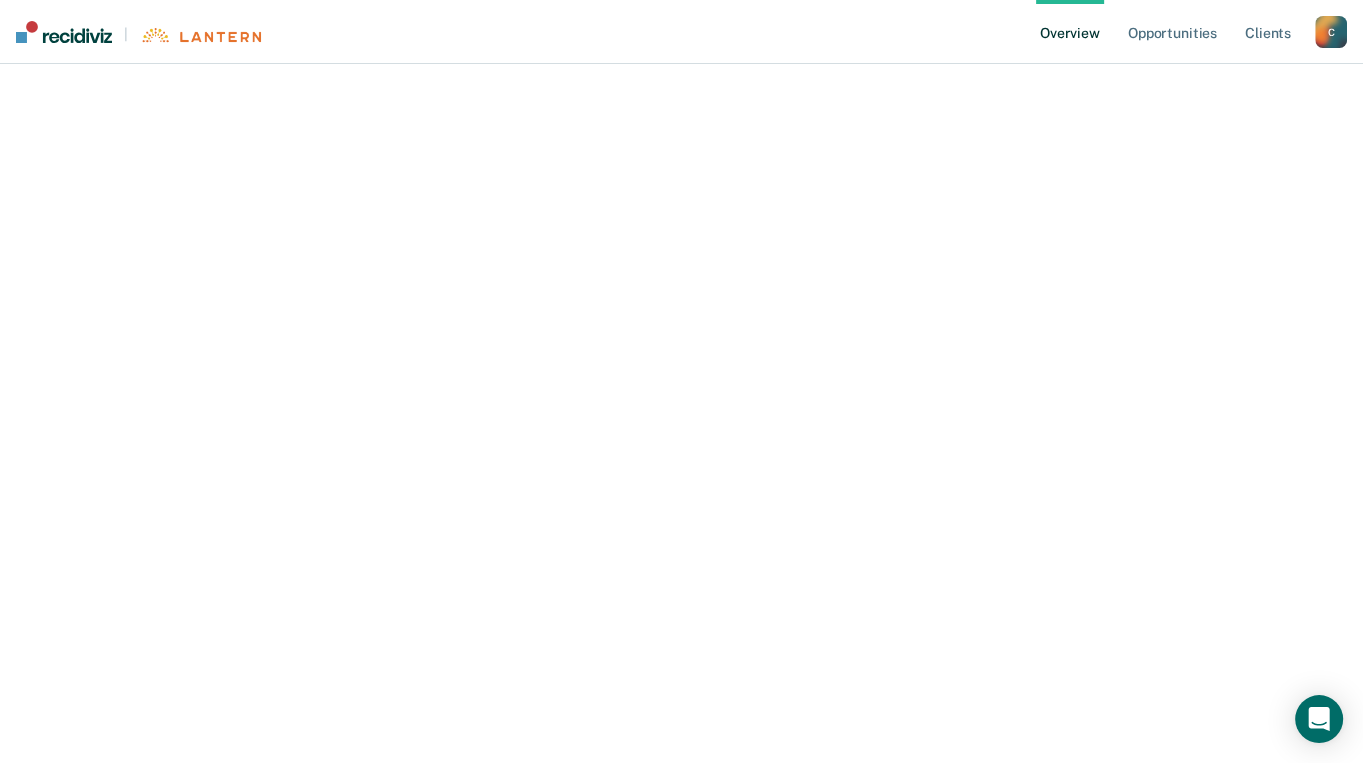 scroll, scrollTop: 0, scrollLeft: 0, axis: both 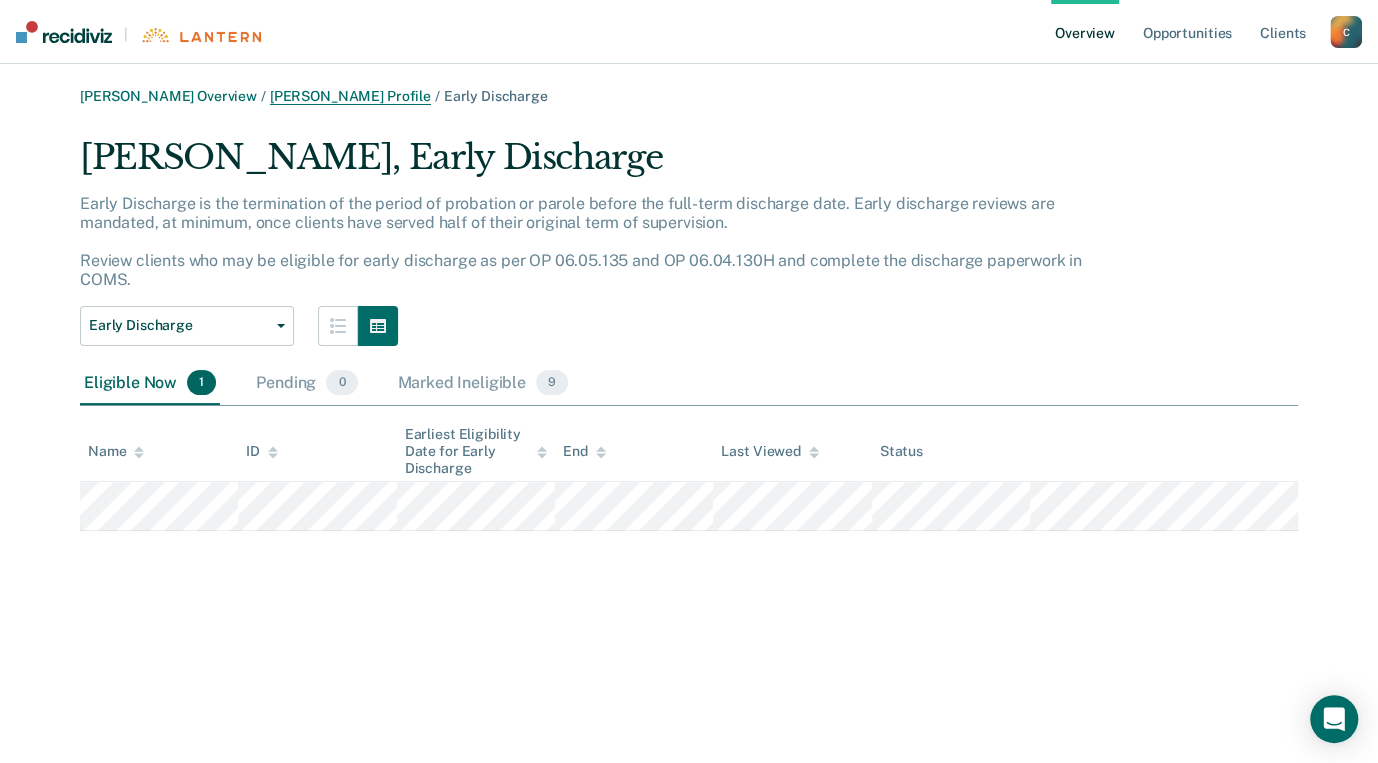 click on "[PERSON_NAME] Profile" at bounding box center (350, 96) 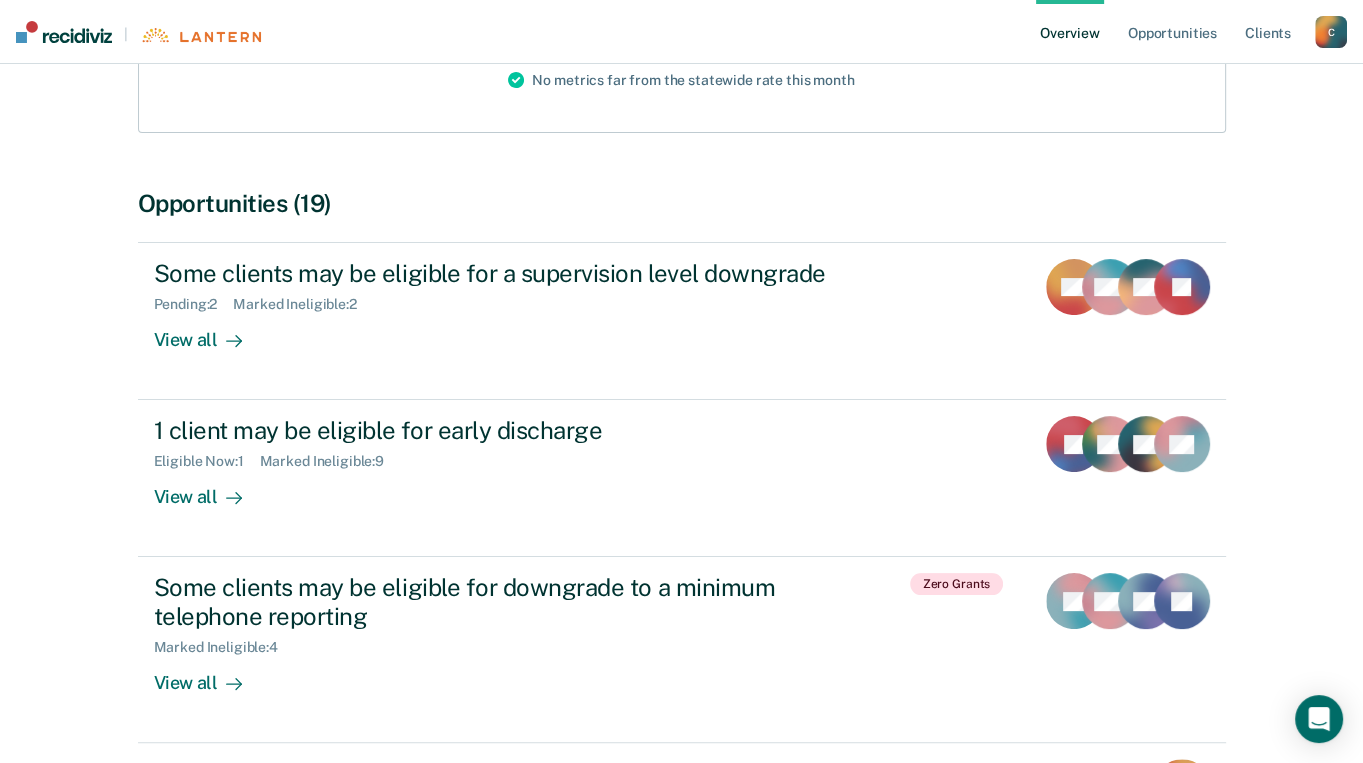 scroll, scrollTop: 400, scrollLeft: 0, axis: vertical 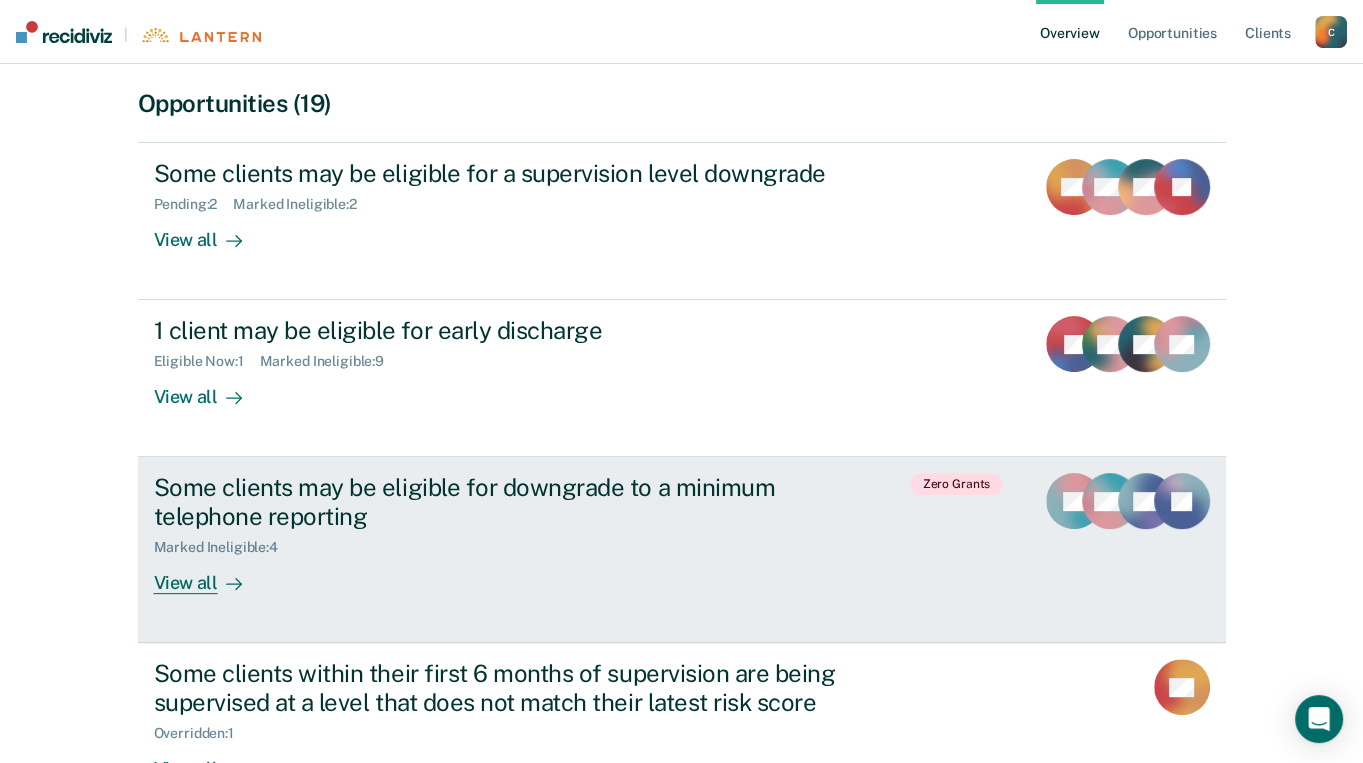 click on "View all" at bounding box center [210, 575] 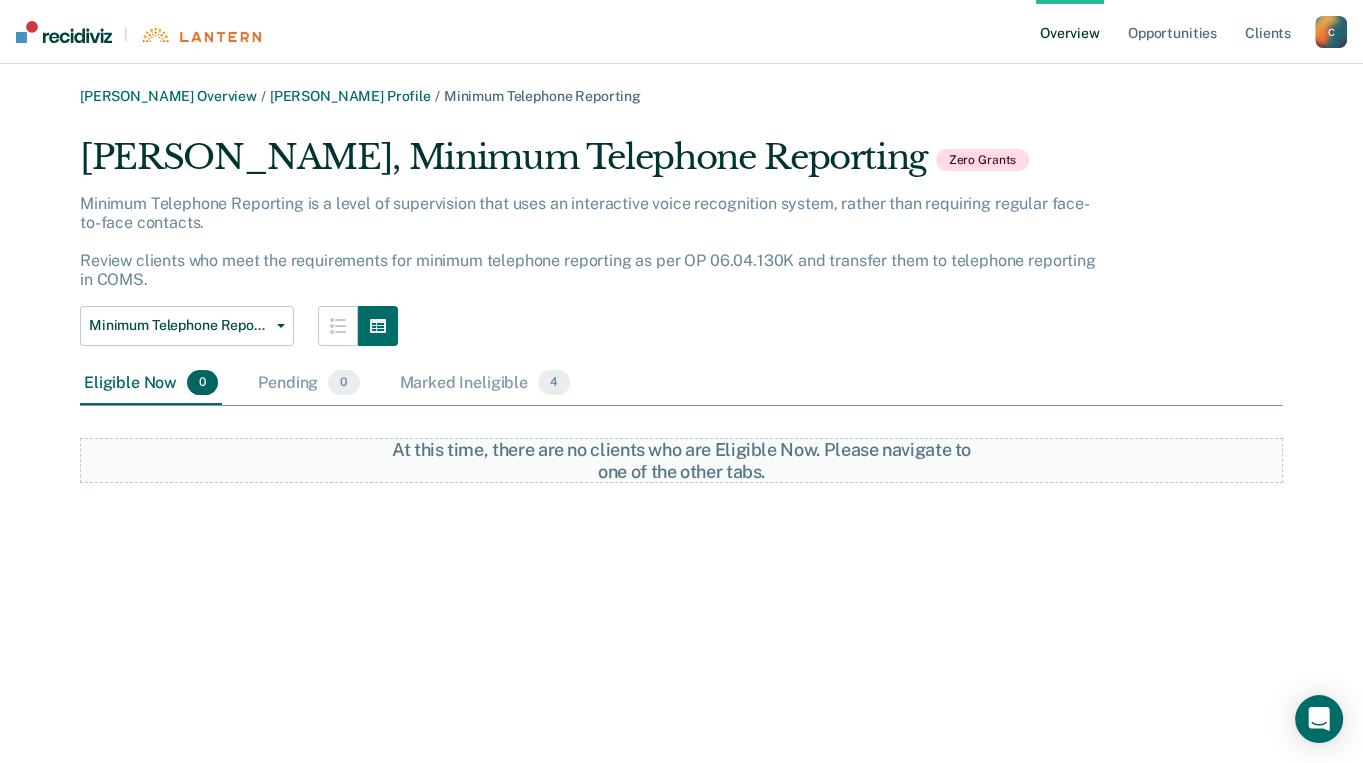 scroll, scrollTop: 0, scrollLeft: 0, axis: both 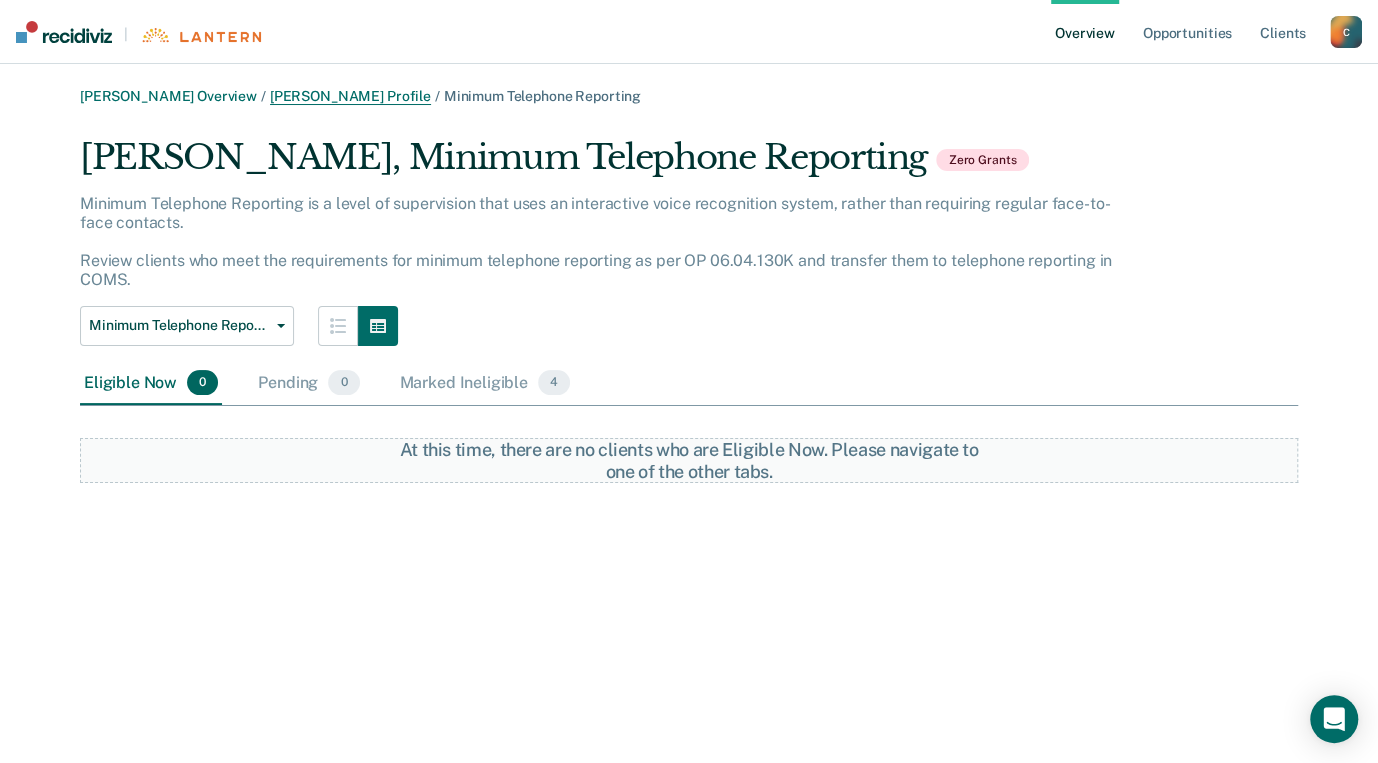 click on "[PERSON_NAME] Profile" at bounding box center (350, 96) 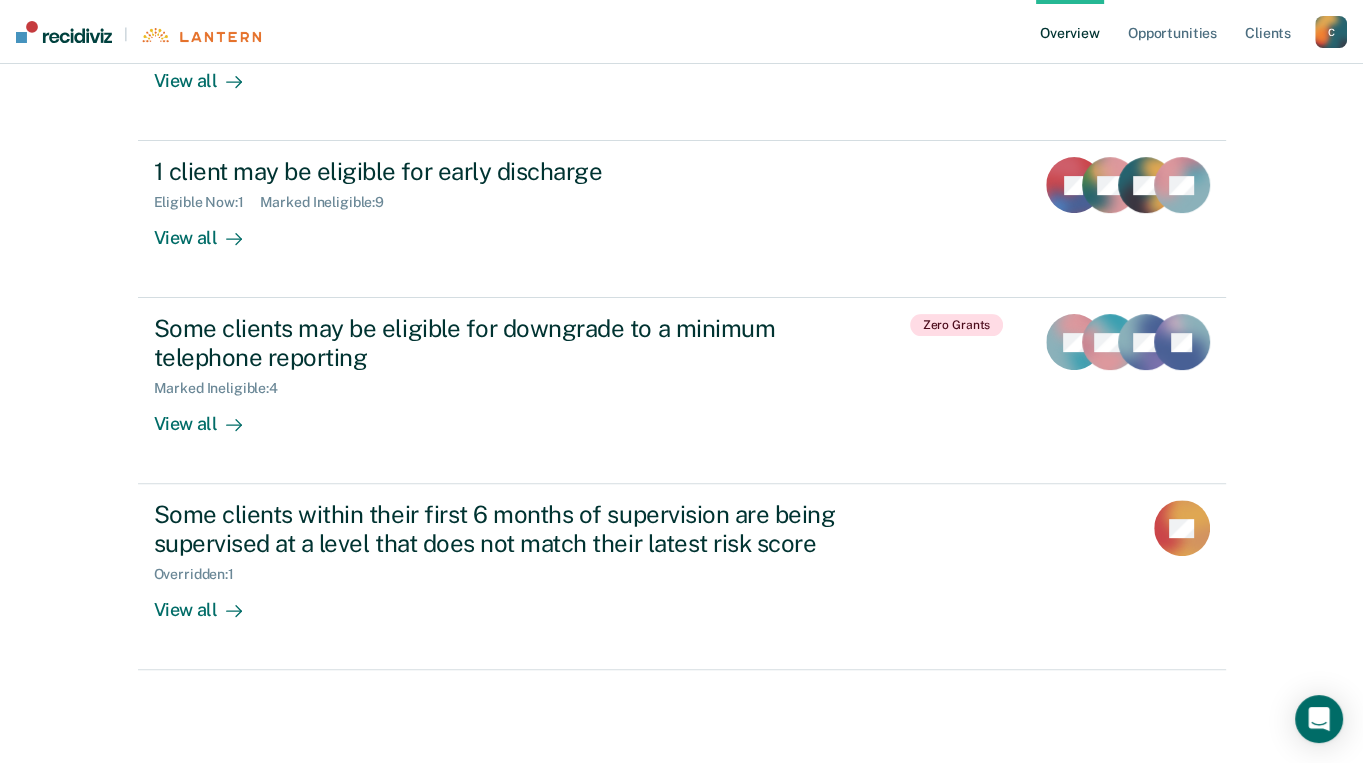 scroll, scrollTop: 569, scrollLeft: 0, axis: vertical 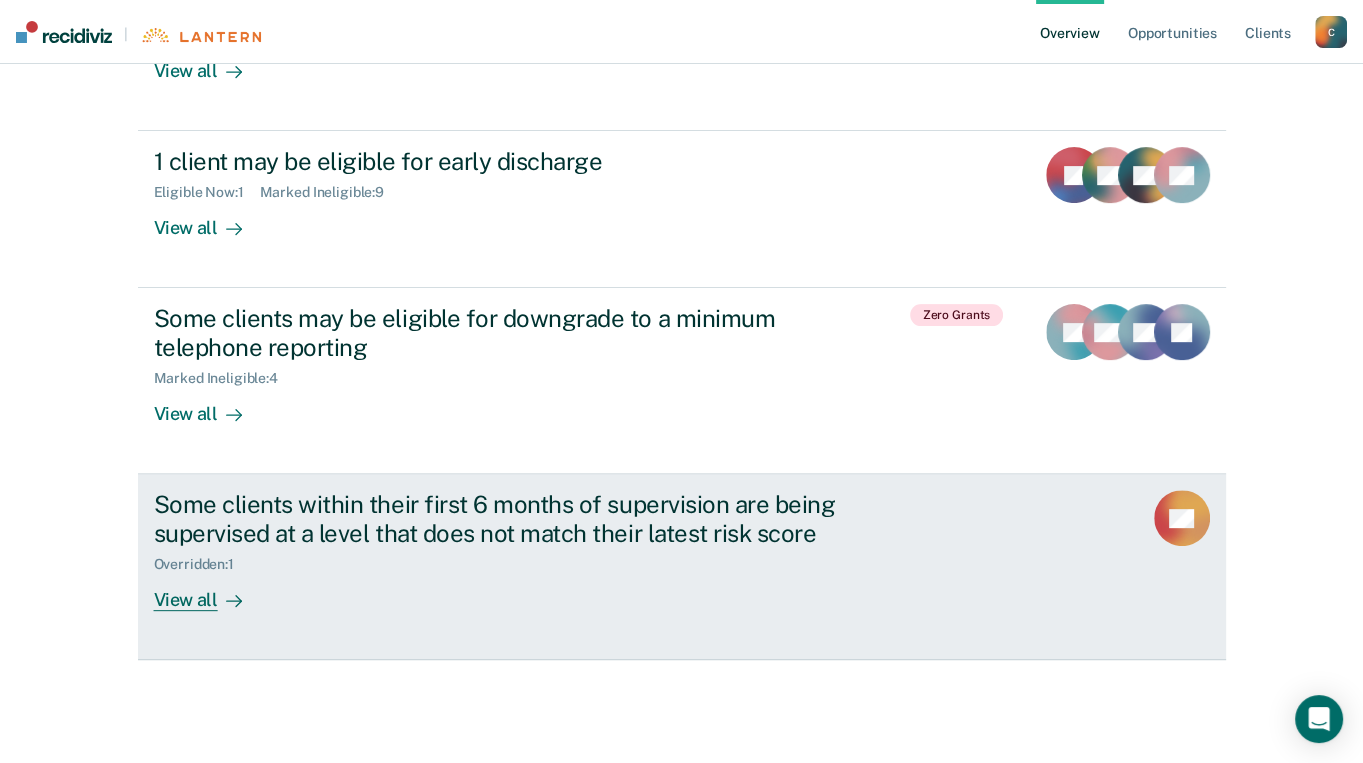 click on "View all" at bounding box center [210, 592] 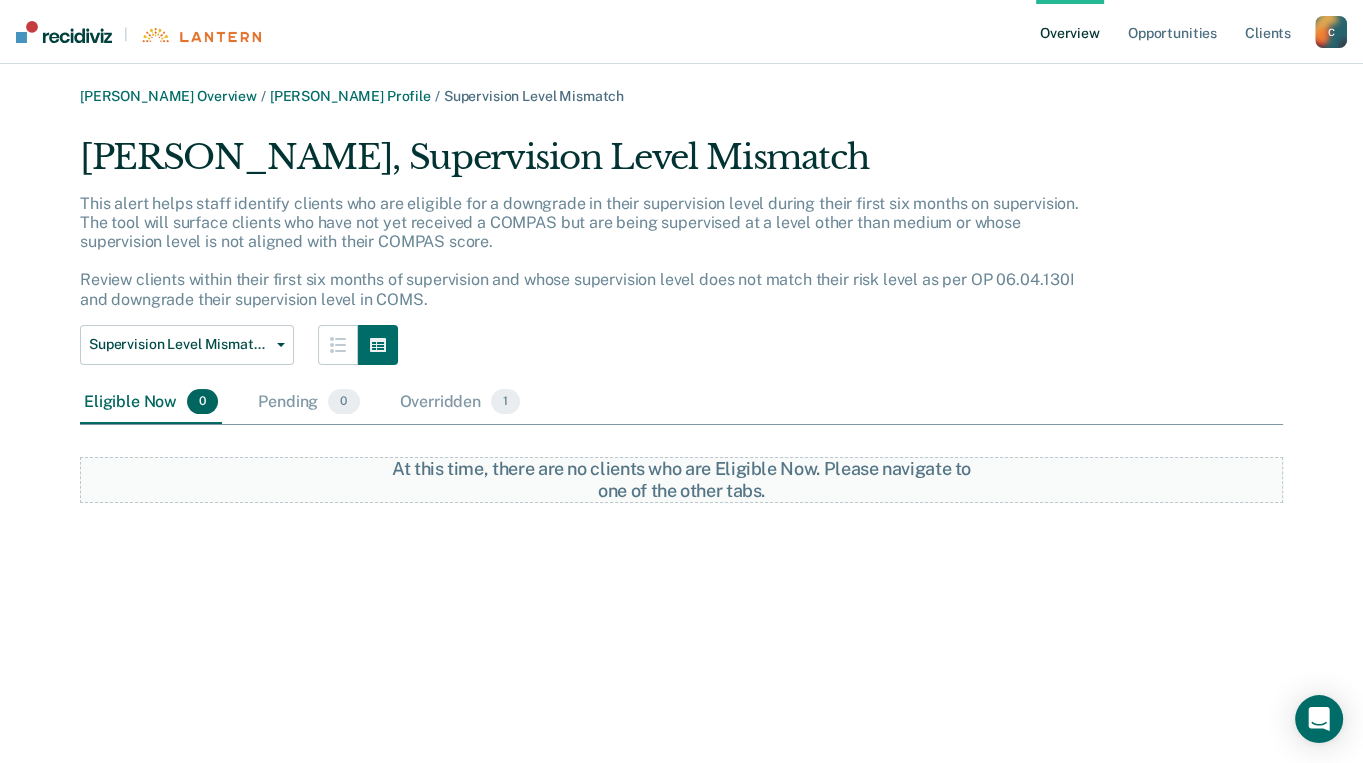scroll, scrollTop: 0, scrollLeft: 0, axis: both 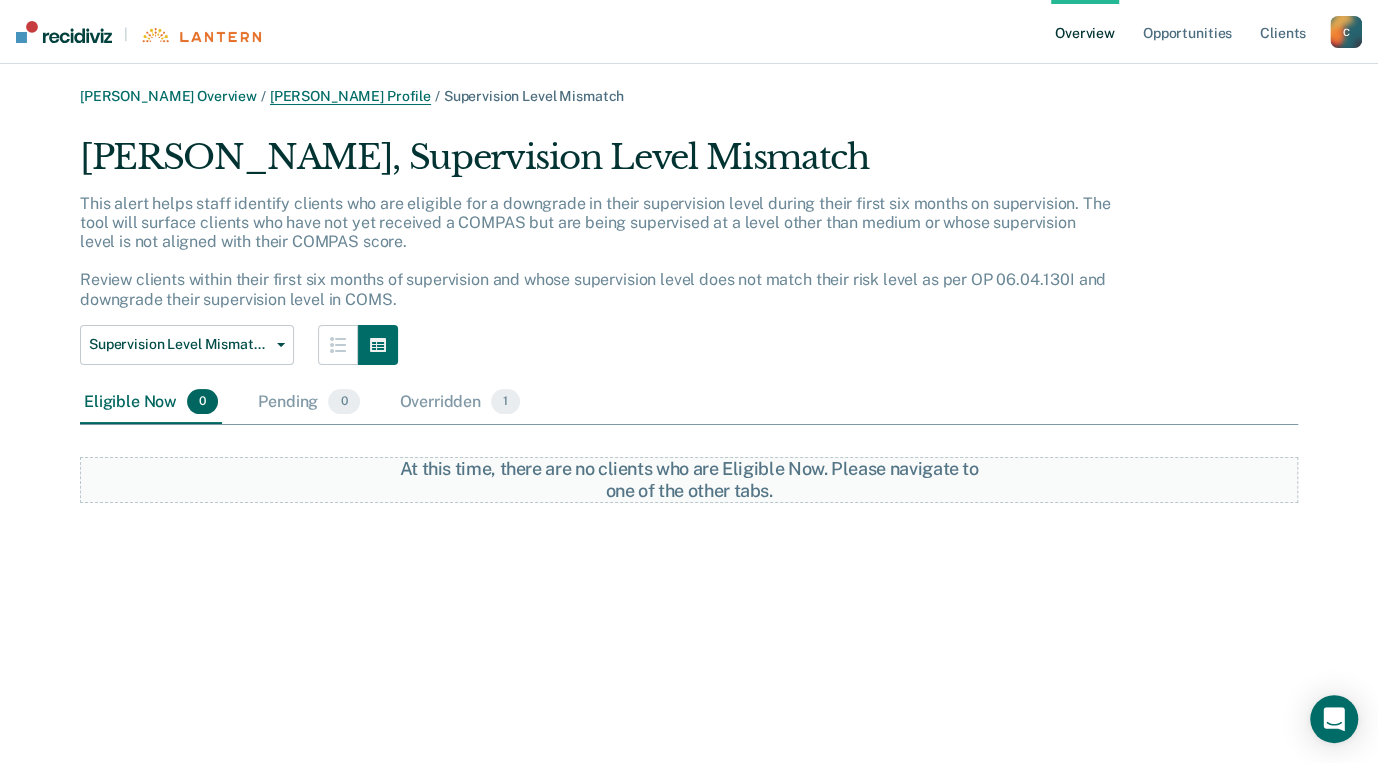 click on "[PERSON_NAME] Profile" at bounding box center (350, 96) 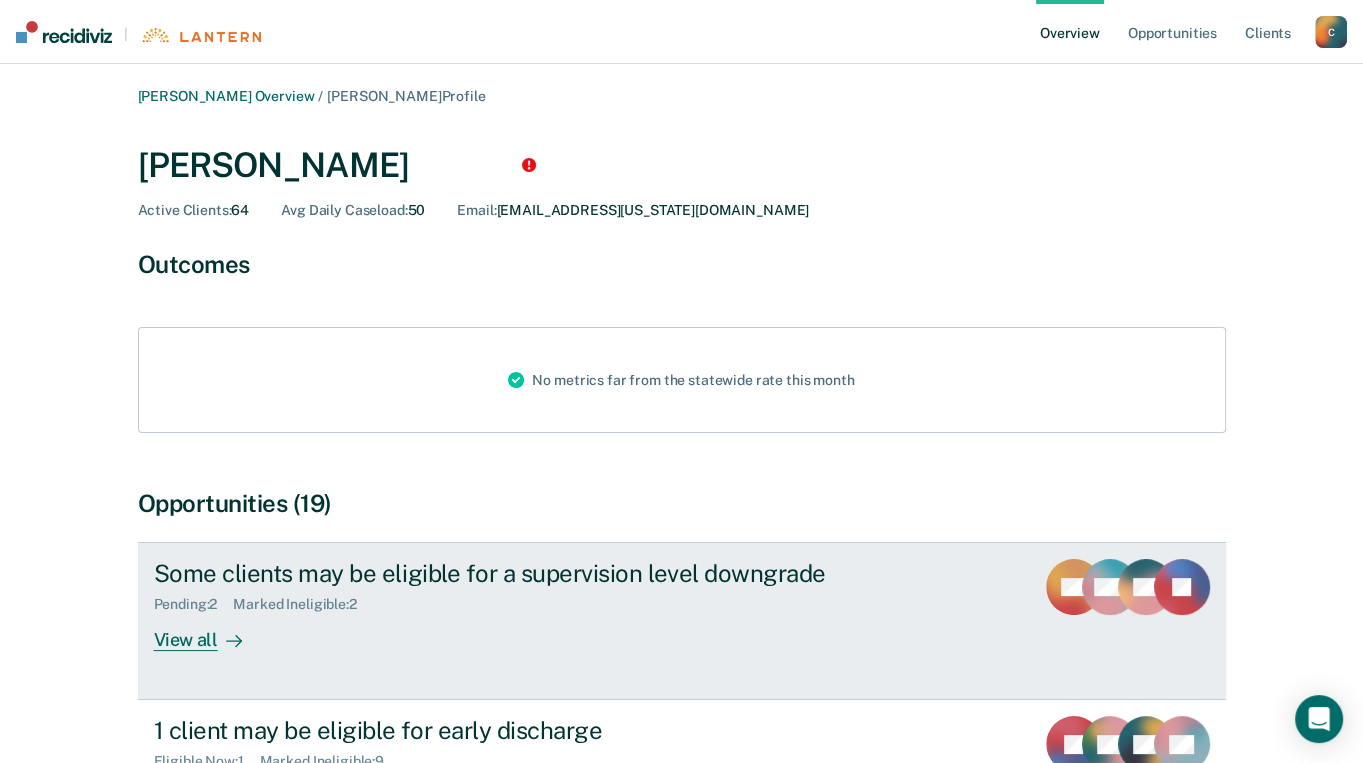 click on "View all" at bounding box center [210, 632] 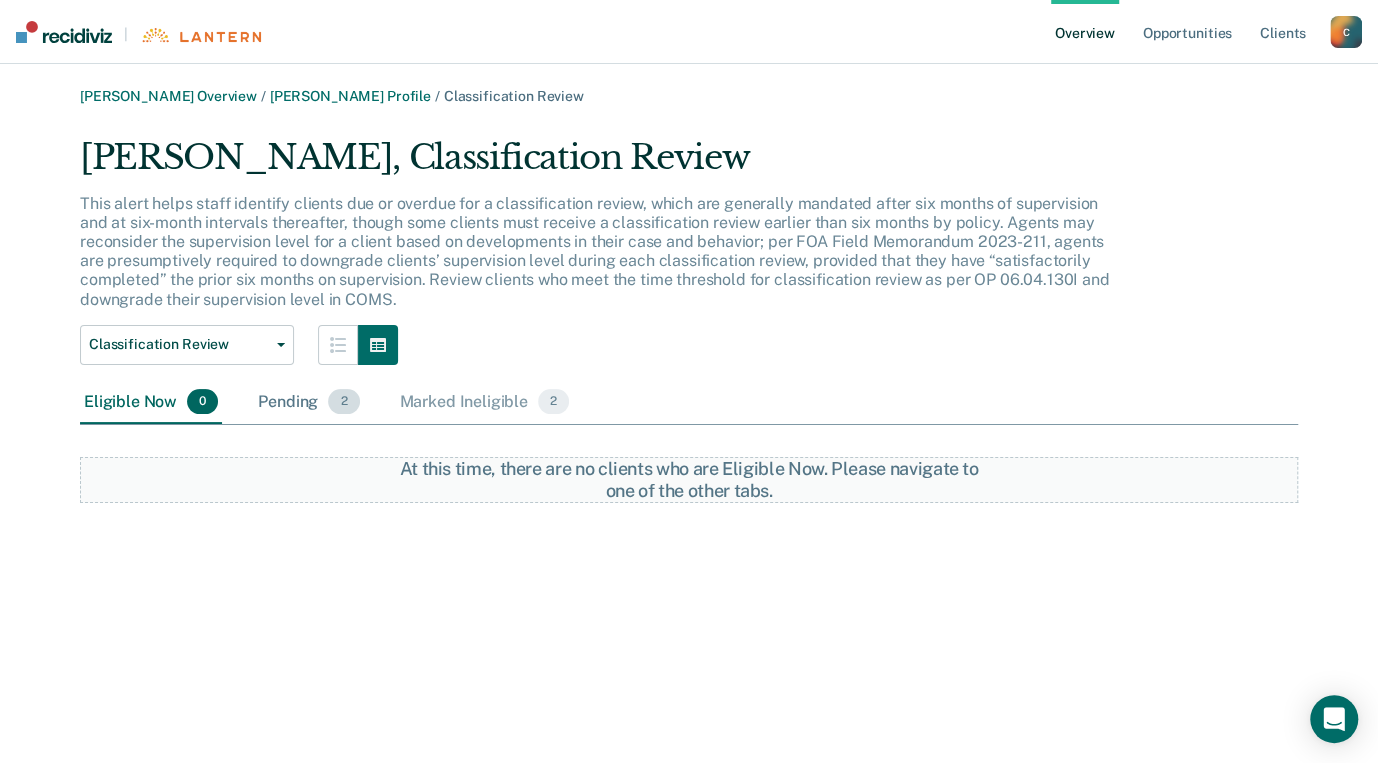 click on "Pending 2" at bounding box center (308, 403) 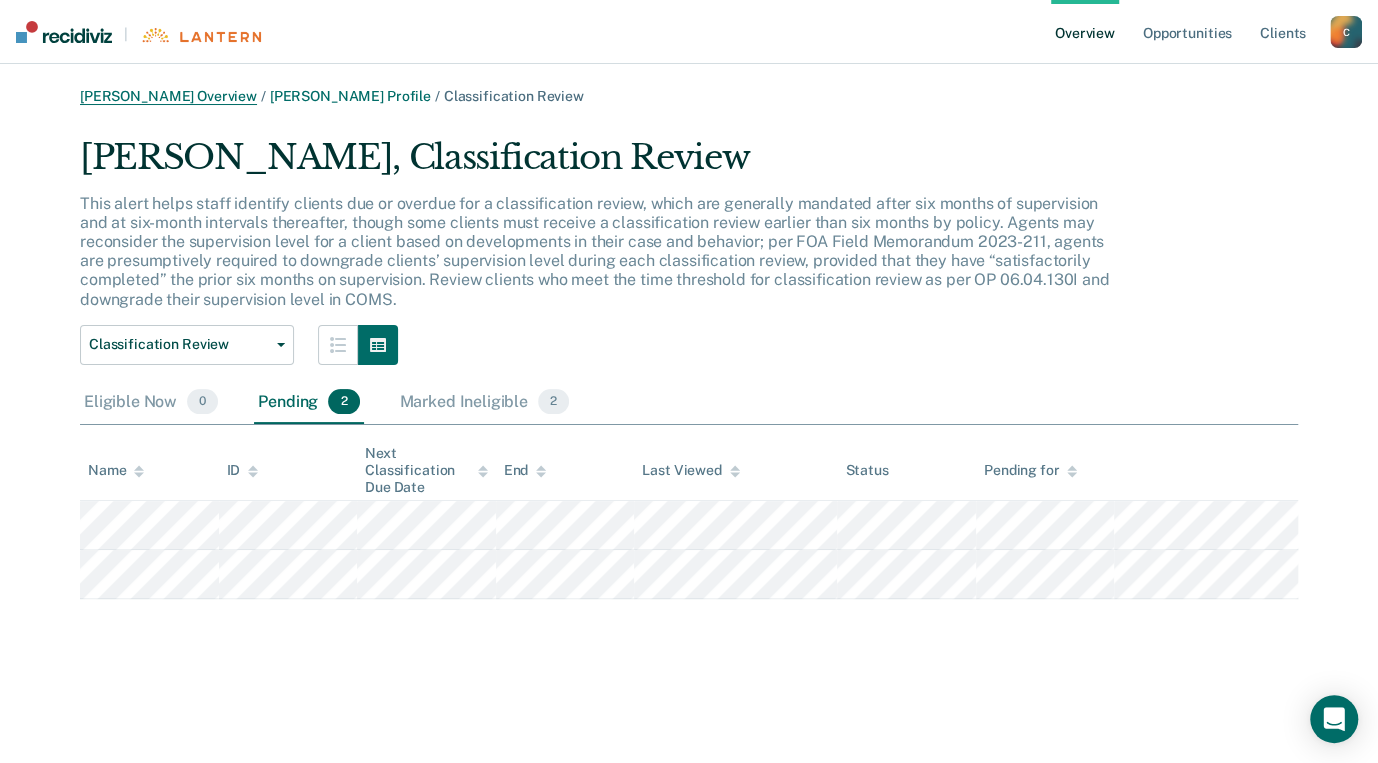 click on "[PERSON_NAME] Overview" at bounding box center [168, 96] 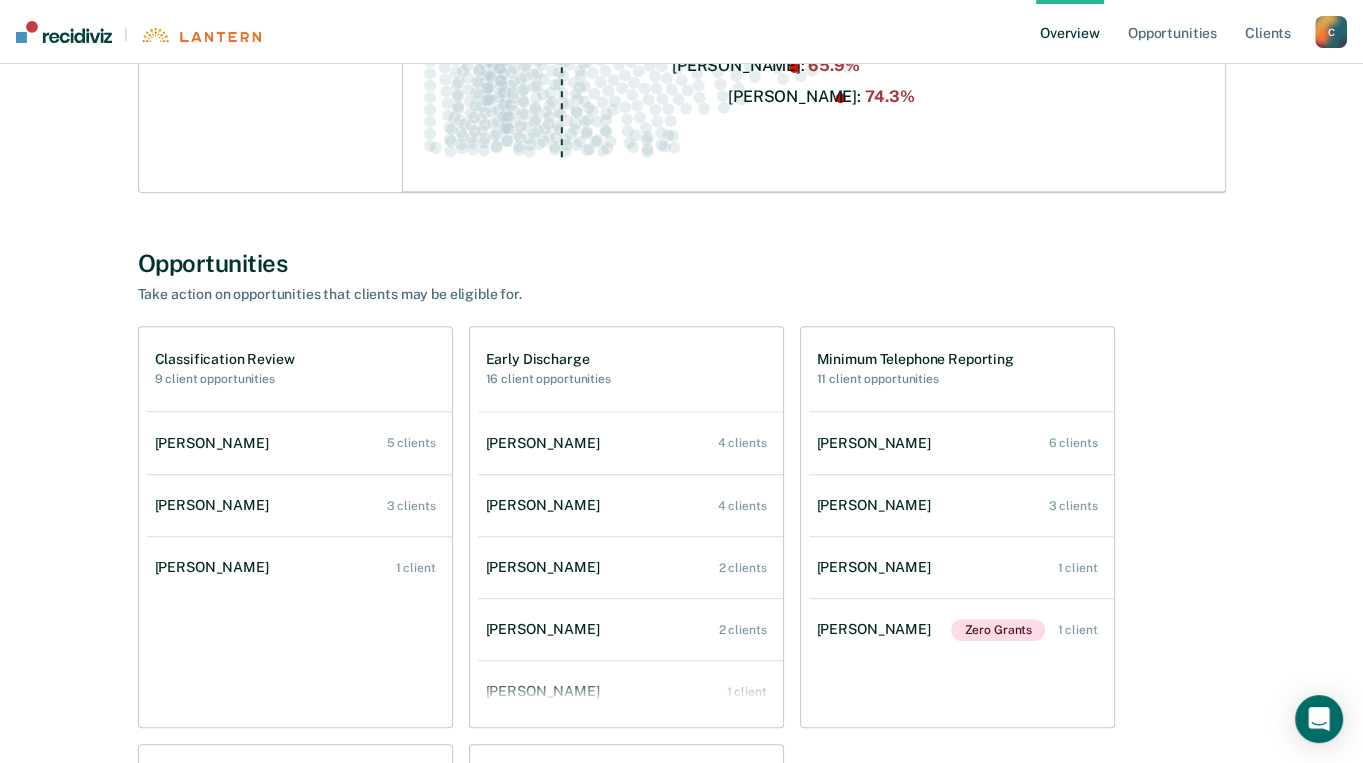 scroll, scrollTop: 900, scrollLeft: 0, axis: vertical 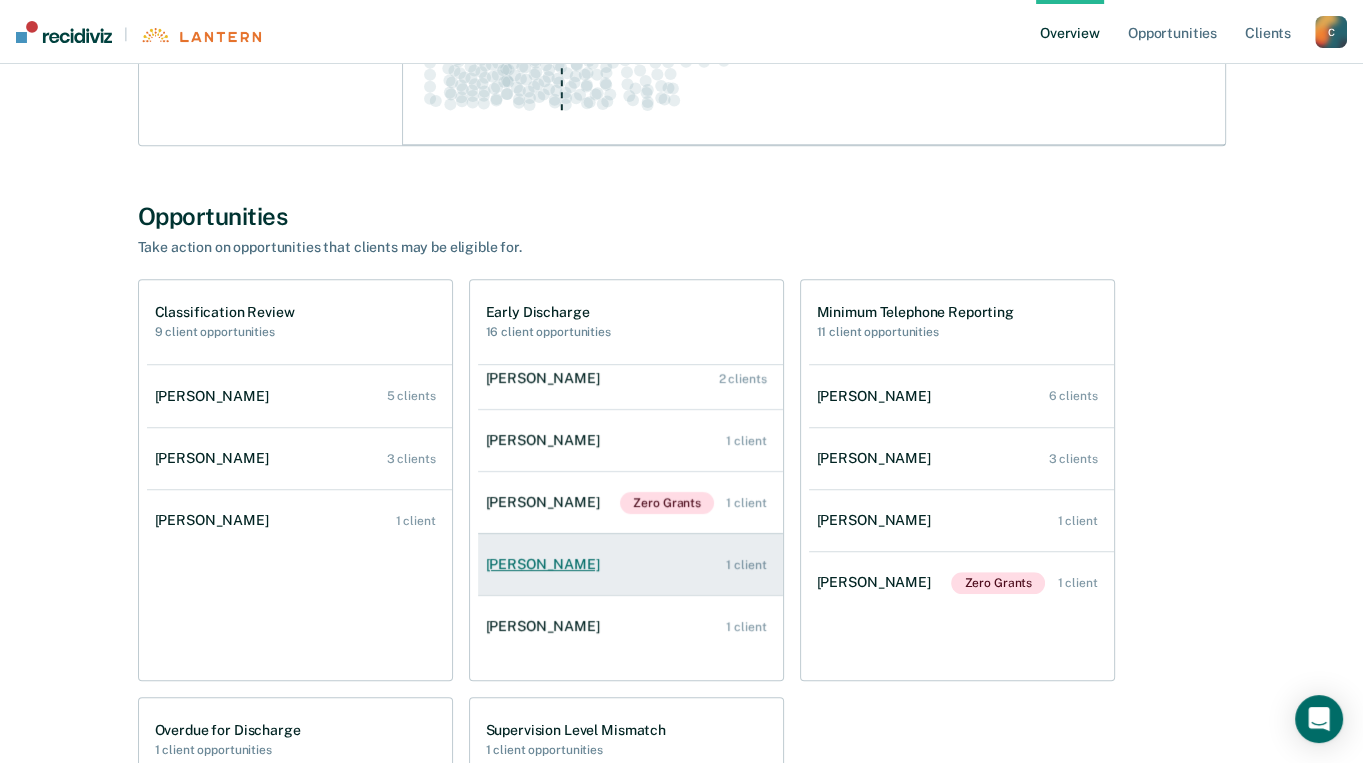 click on "[PERSON_NAME]" at bounding box center [547, 564] 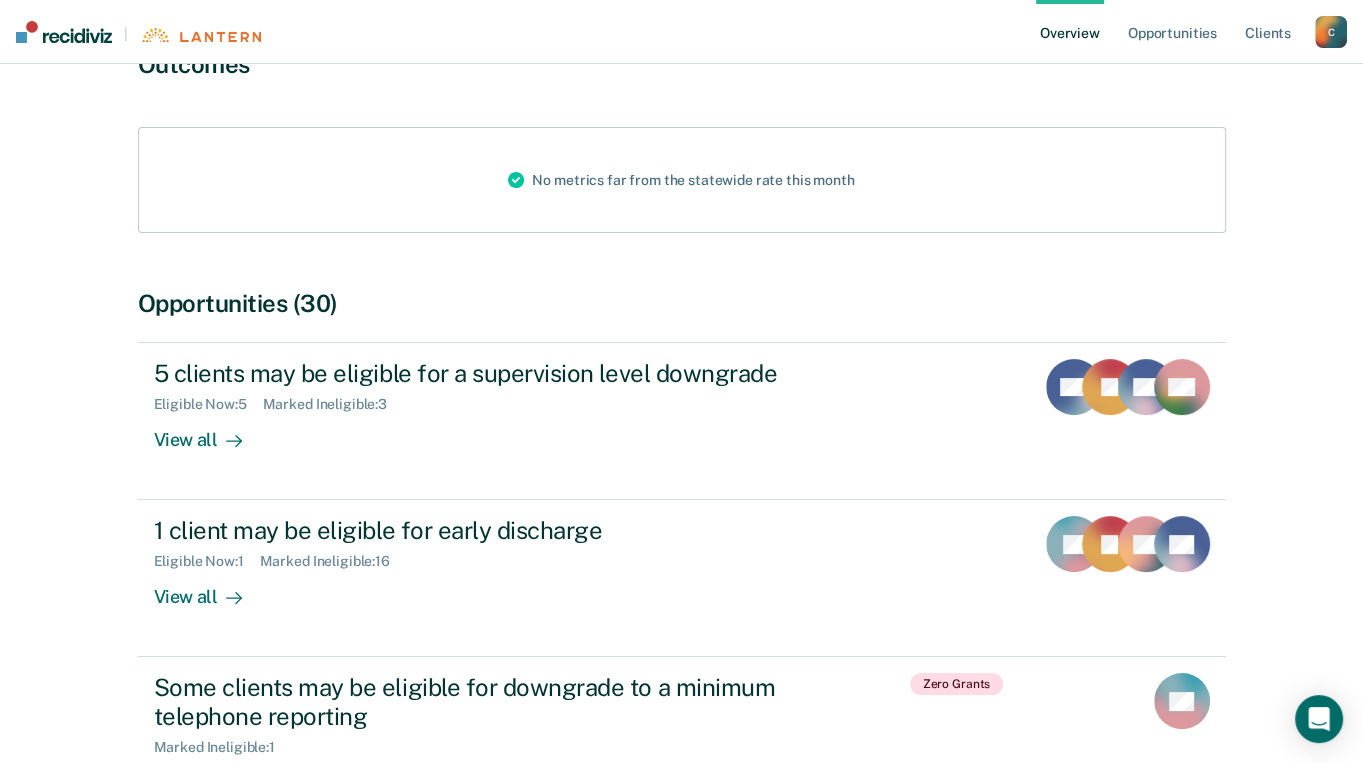scroll, scrollTop: 300, scrollLeft: 0, axis: vertical 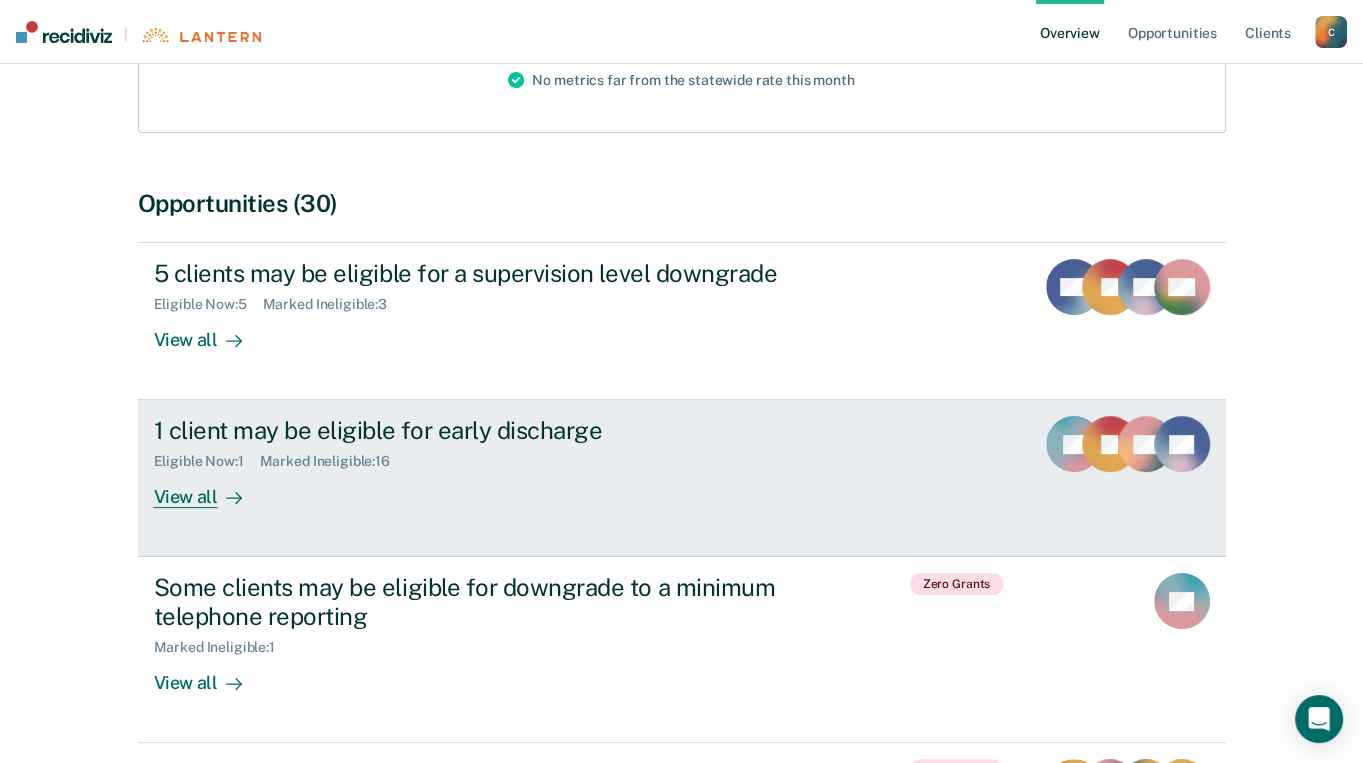 click on "View all" at bounding box center [210, 489] 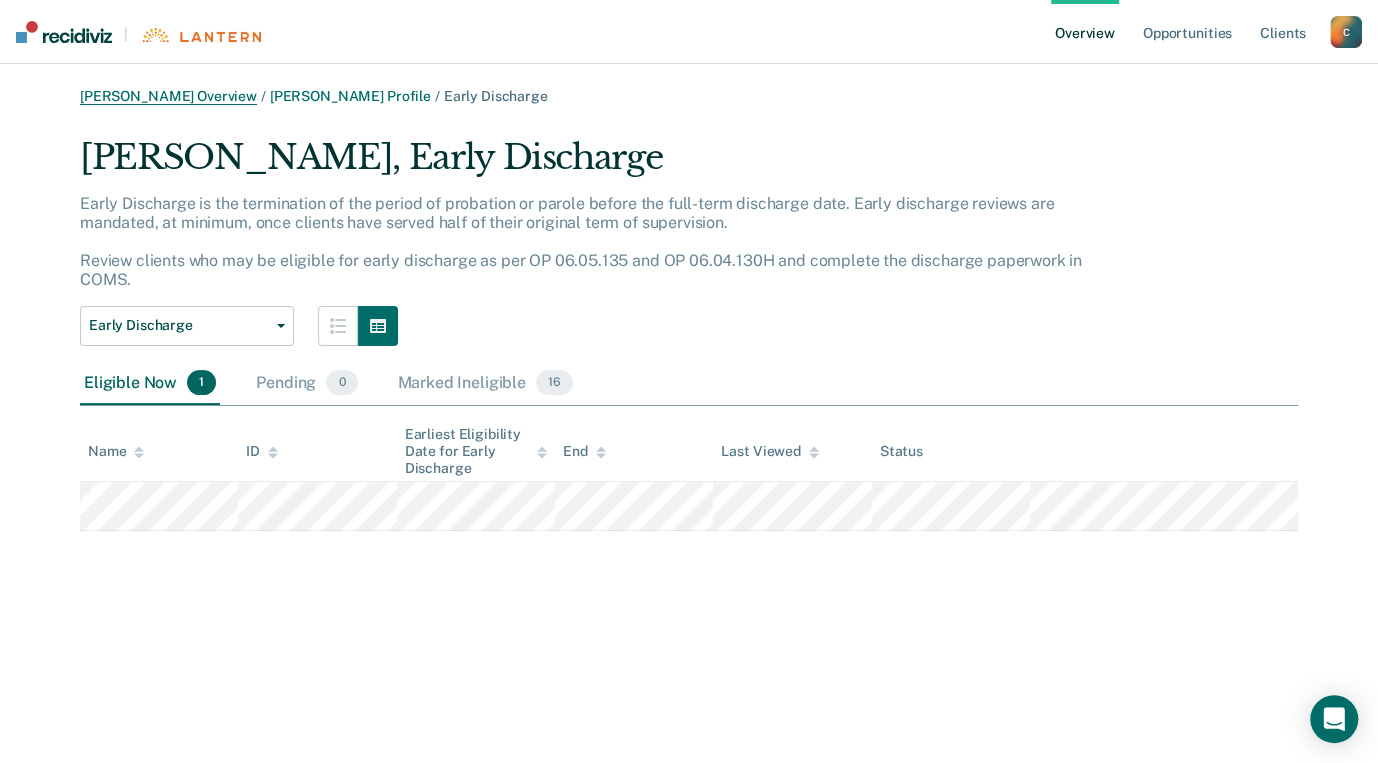 click on "[PERSON_NAME] Overview" at bounding box center (168, 96) 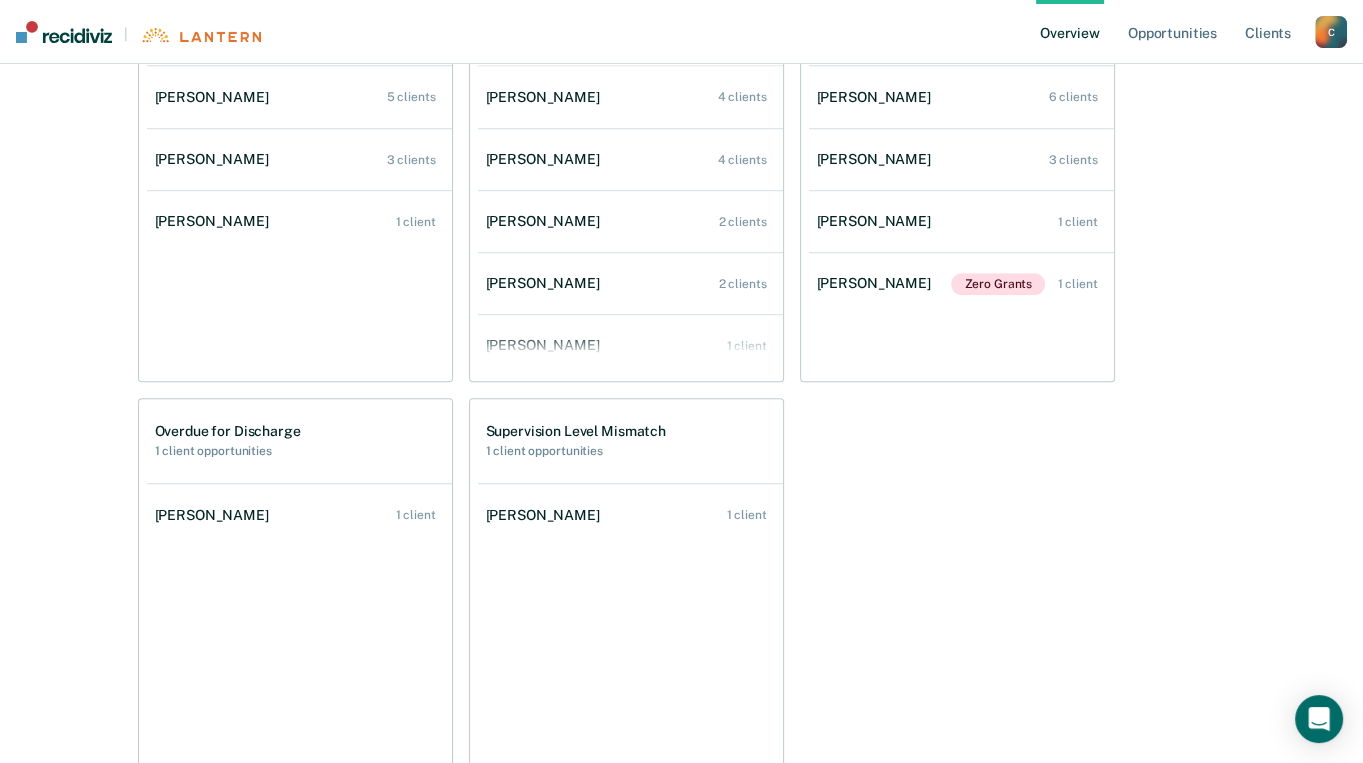 scroll, scrollTop: 1200, scrollLeft: 0, axis: vertical 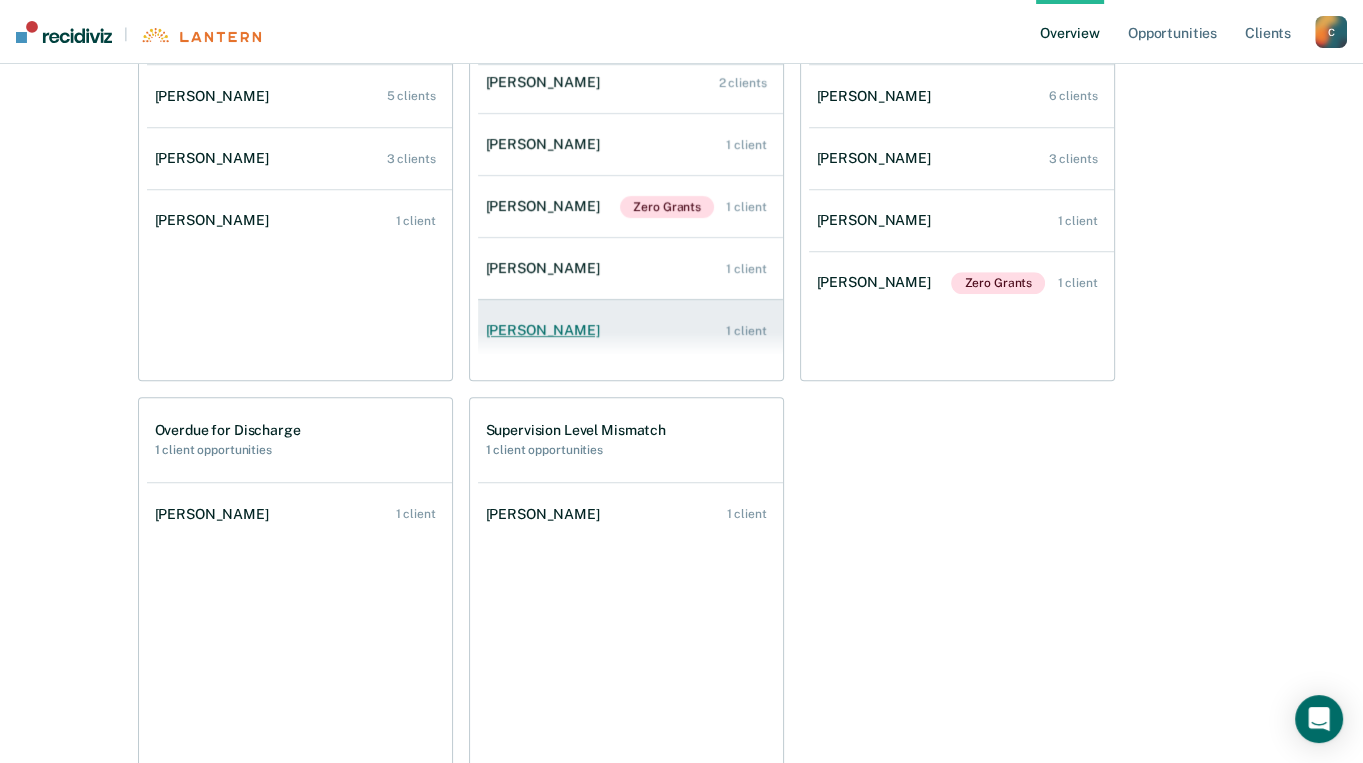 click on "[PERSON_NAME]" at bounding box center (547, 330) 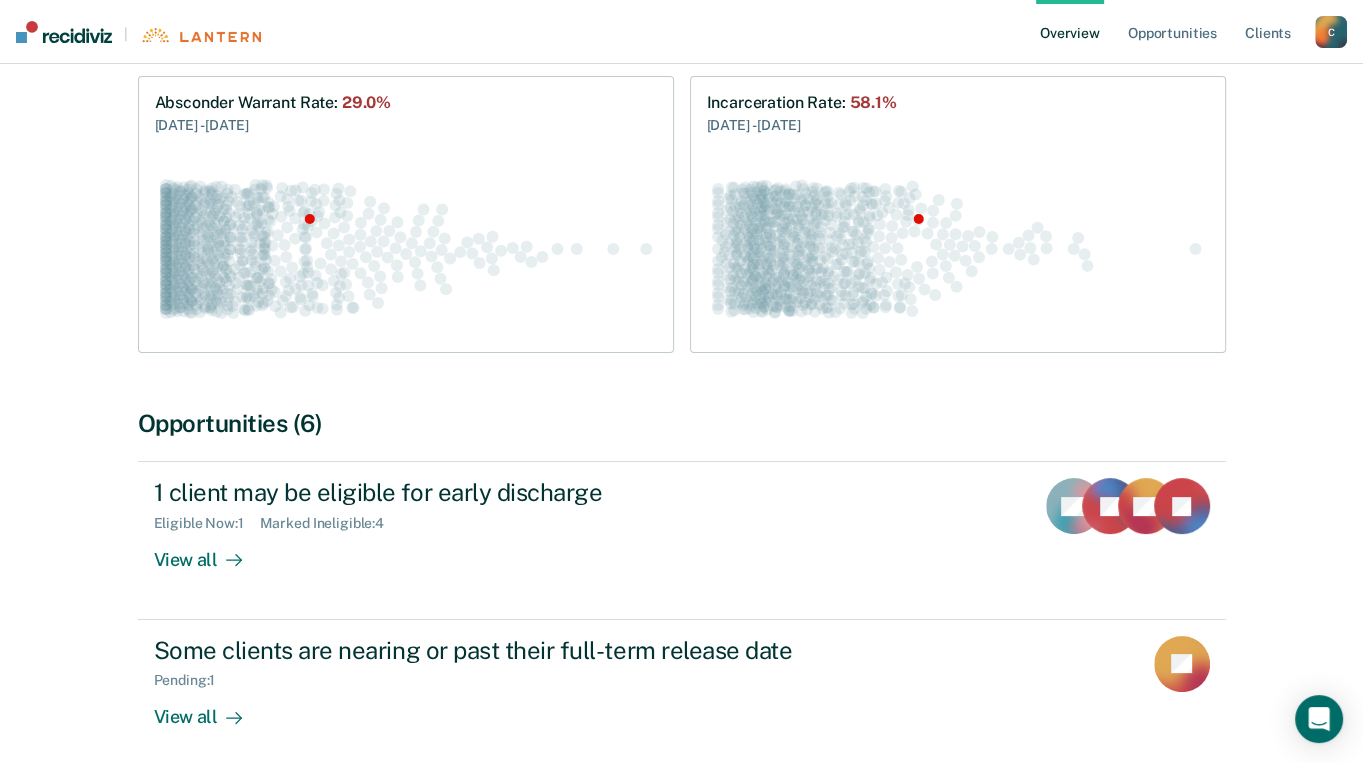 scroll, scrollTop: 367, scrollLeft: 0, axis: vertical 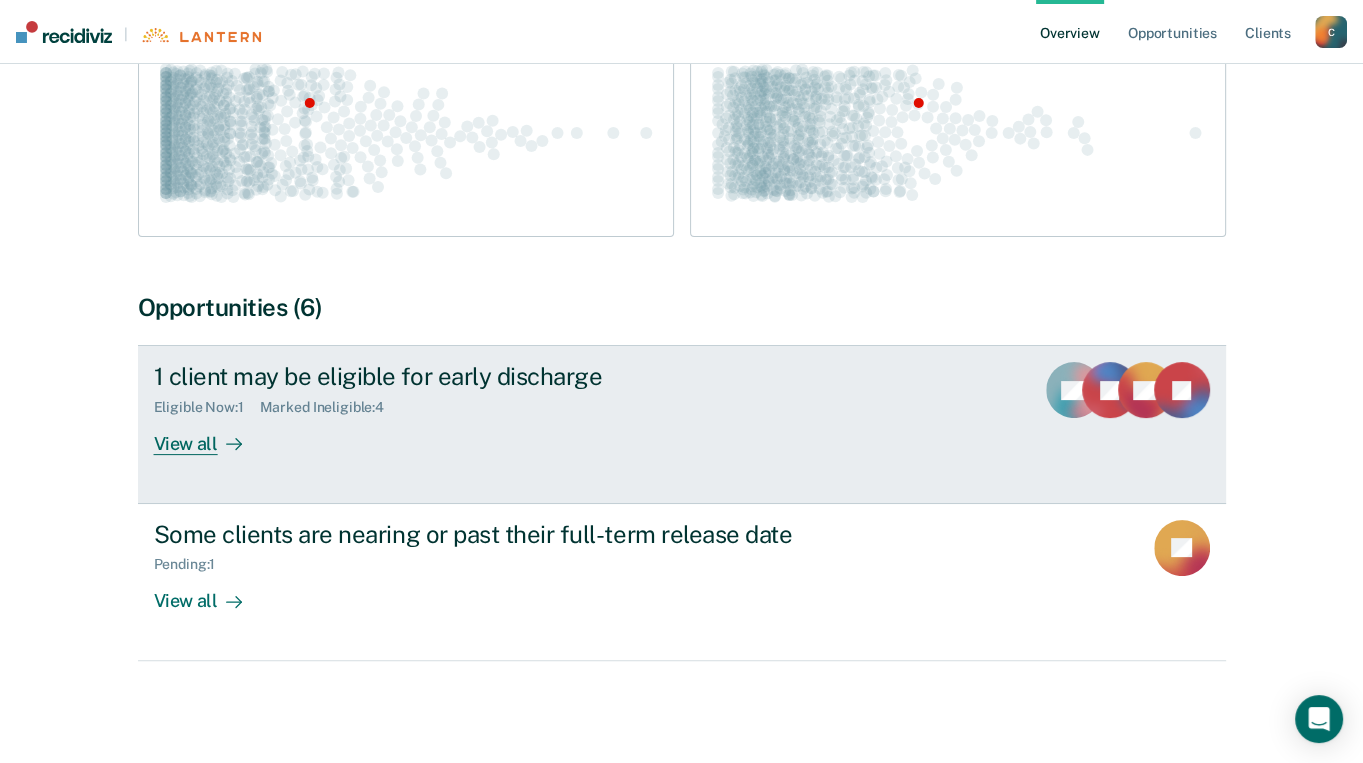 click on "View all" at bounding box center [210, 435] 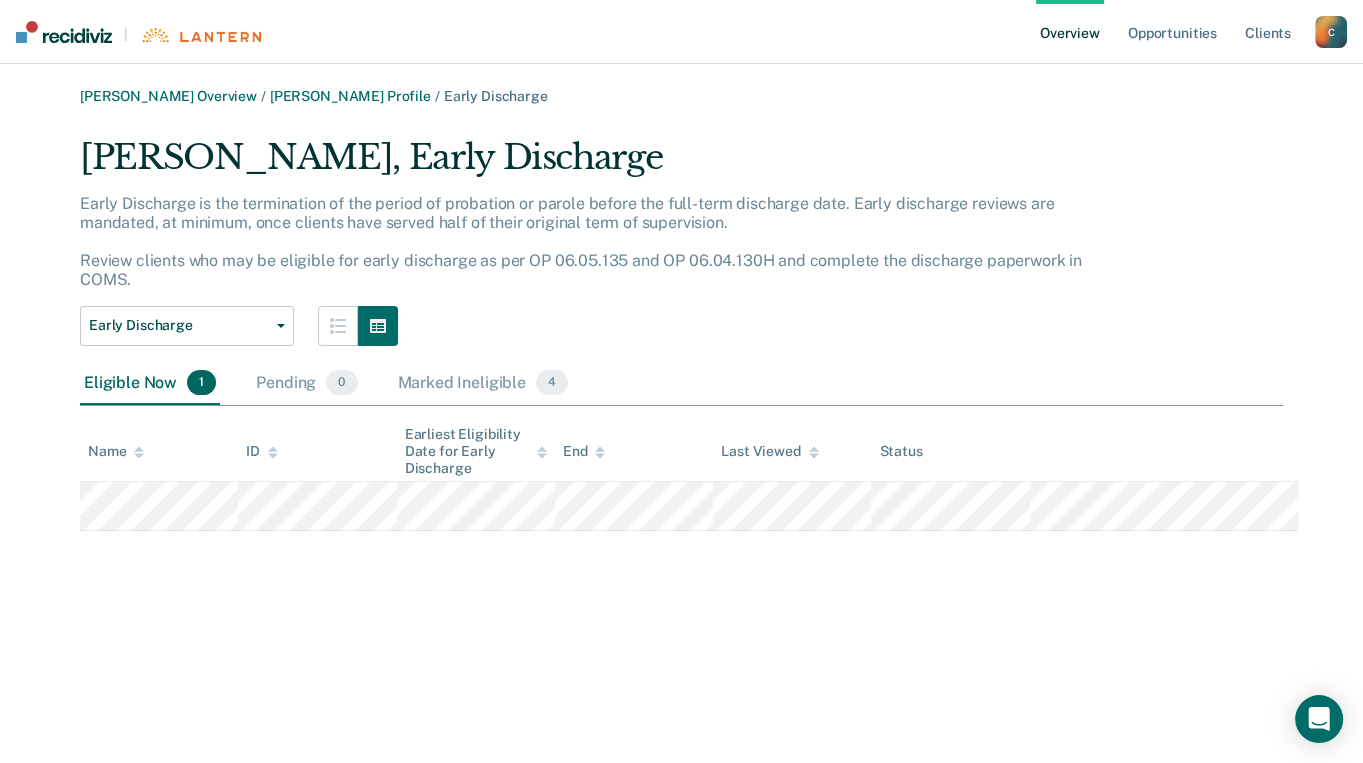 scroll, scrollTop: 0, scrollLeft: 0, axis: both 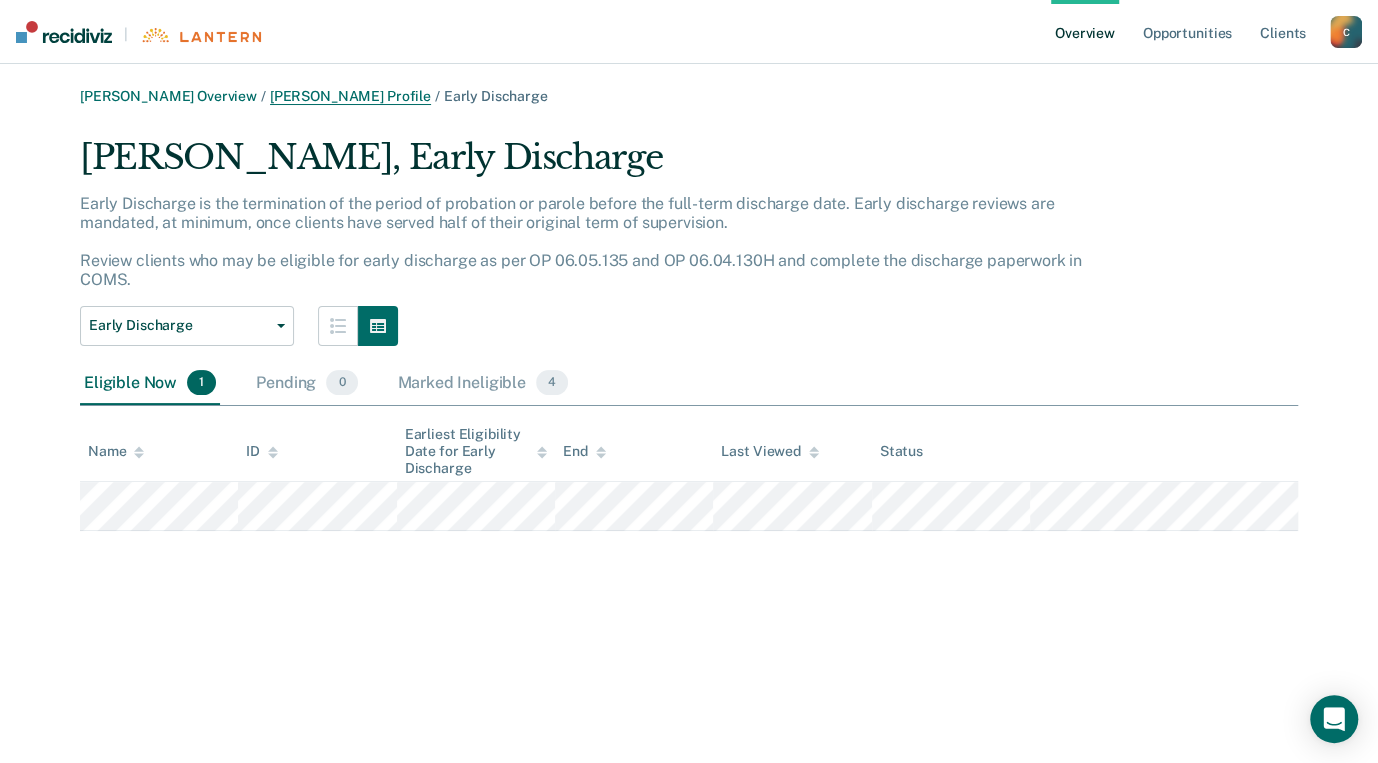 click on "[PERSON_NAME] Profile" at bounding box center (350, 96) 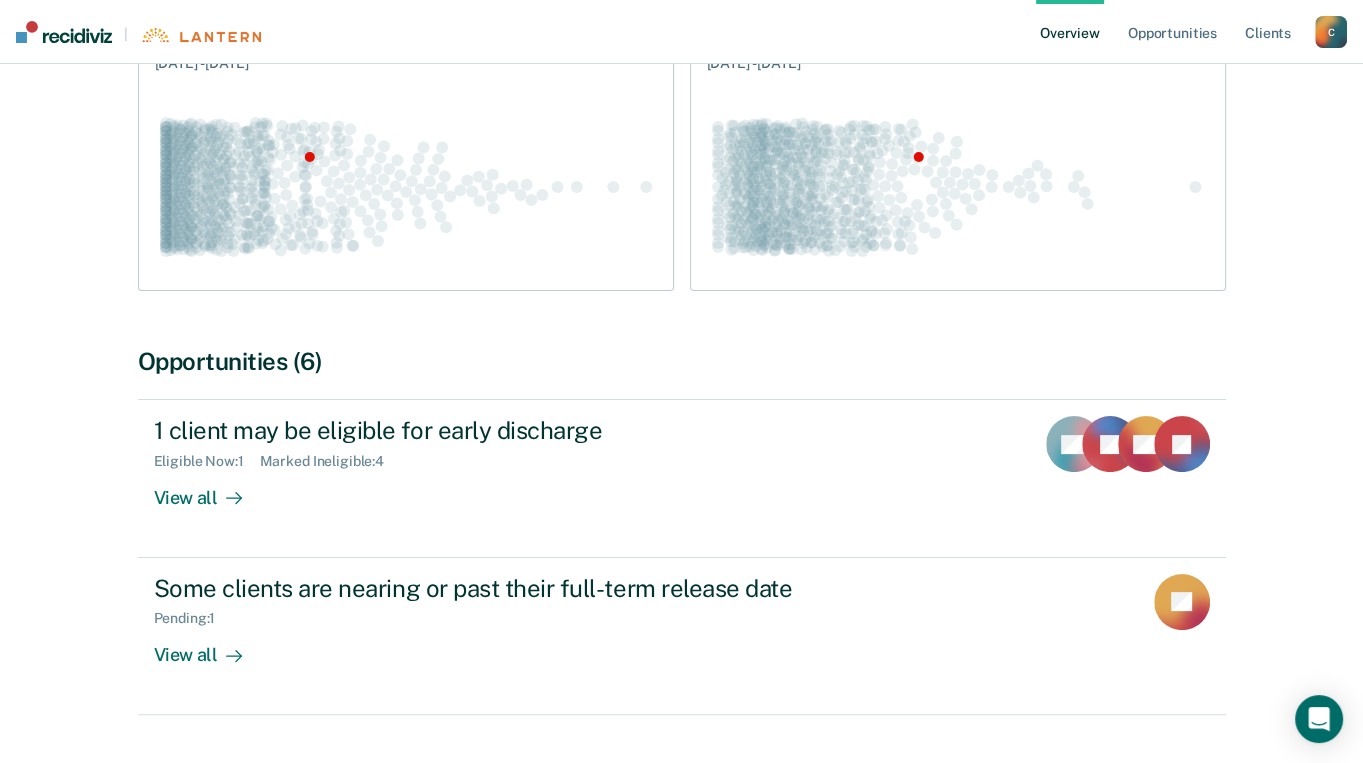 scroll, scrollTop: 367, scrollLeft: 0, axis: vertical 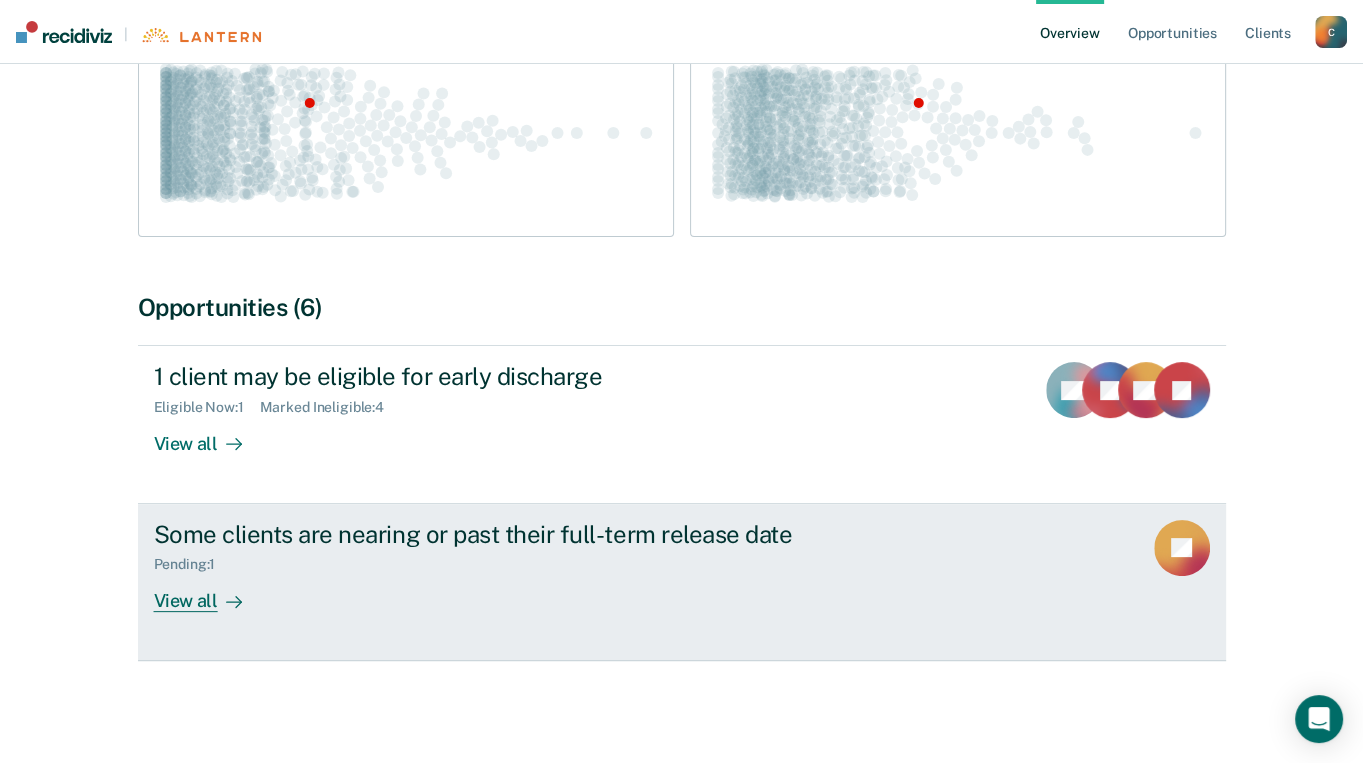 click on "View all" at bounding box center (210, 592) 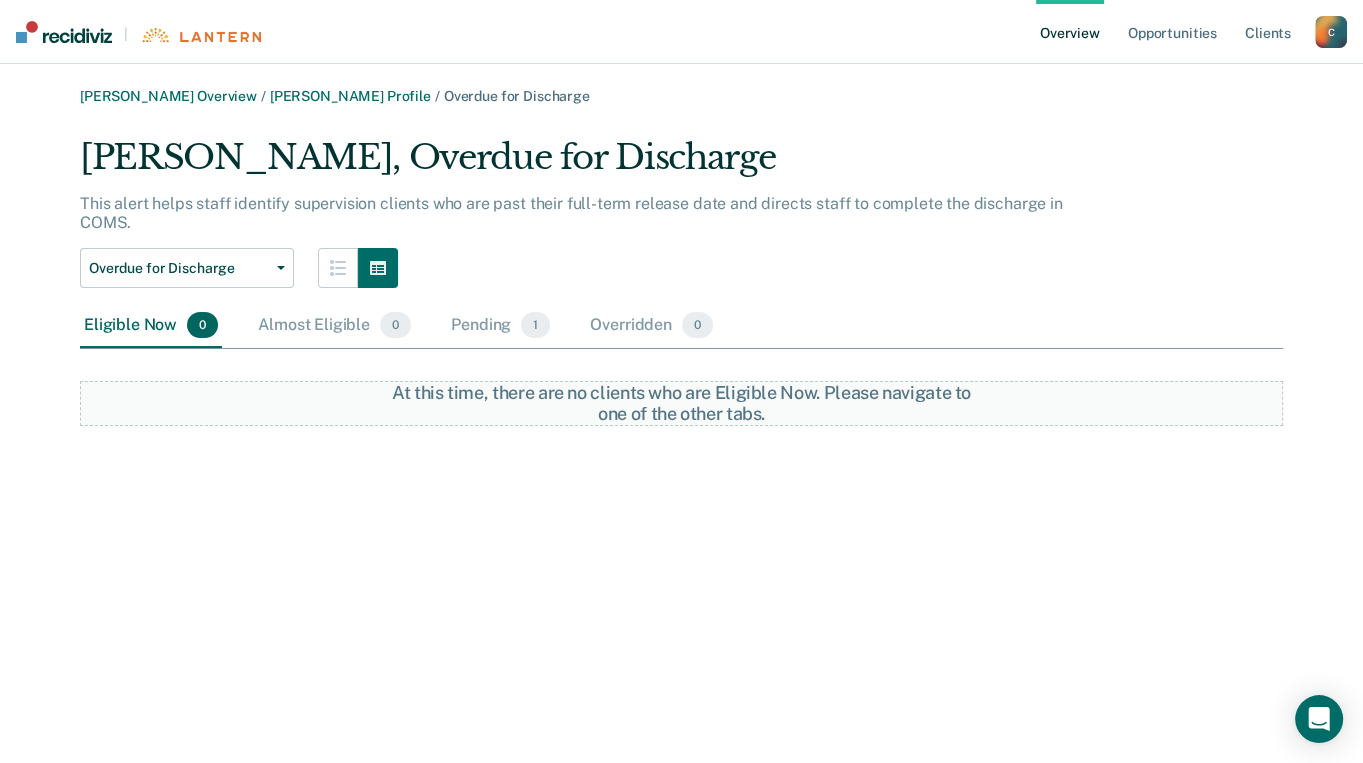 scroll, scrollTop: 0, scrollLeft: 0, axis: both 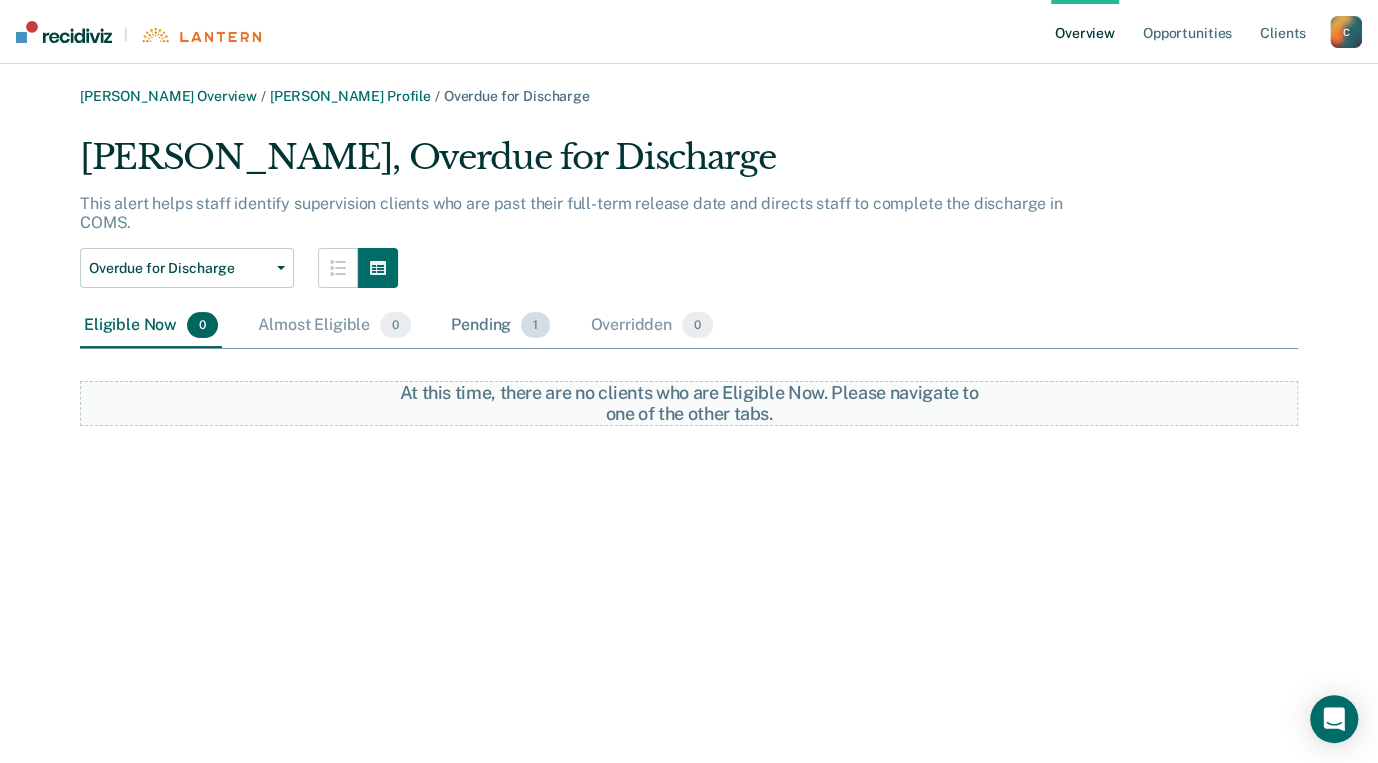 click on "Pending 1" at bounding box center [500, 326] 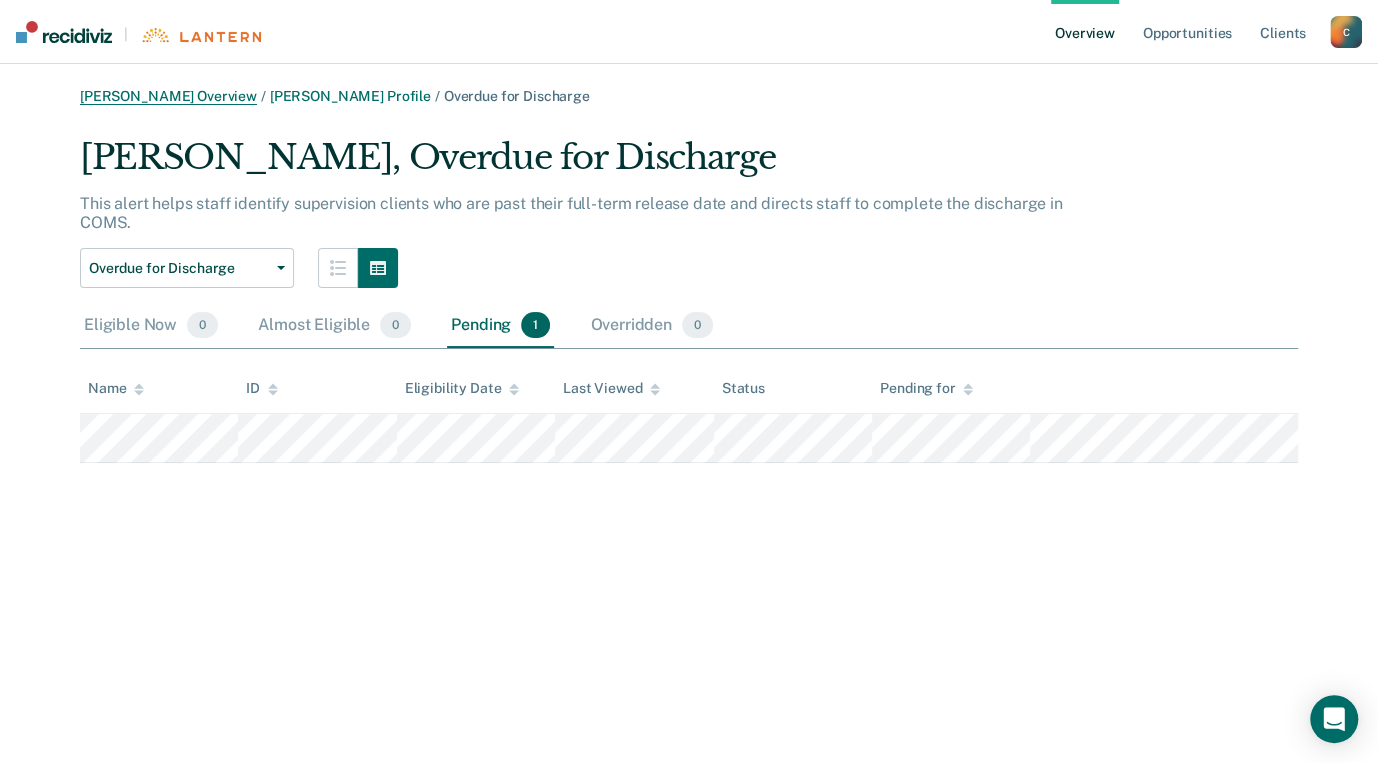 click on "[PERSON_NAME] Overview" at bounding box center [168, 96] 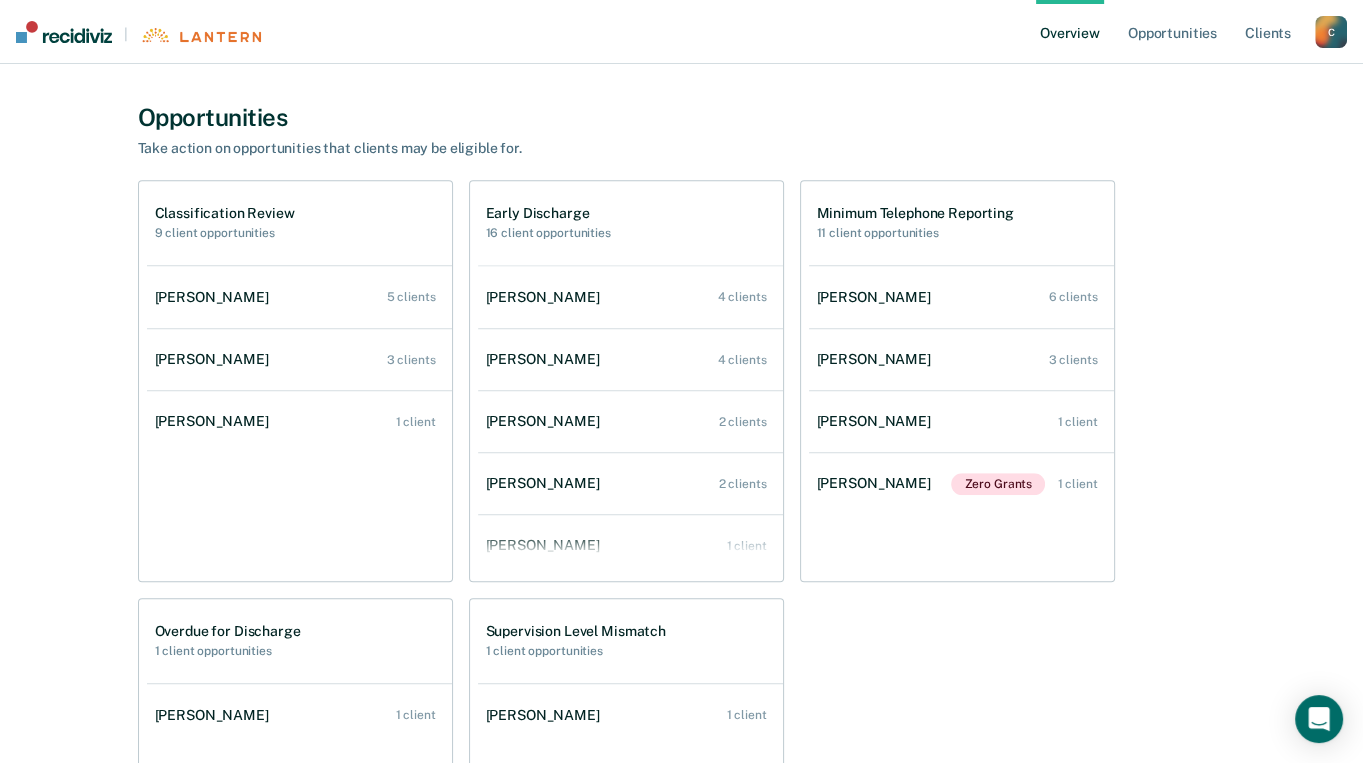 scroll, scrollTop: 999, scrollLeft: 0, axis: vertical 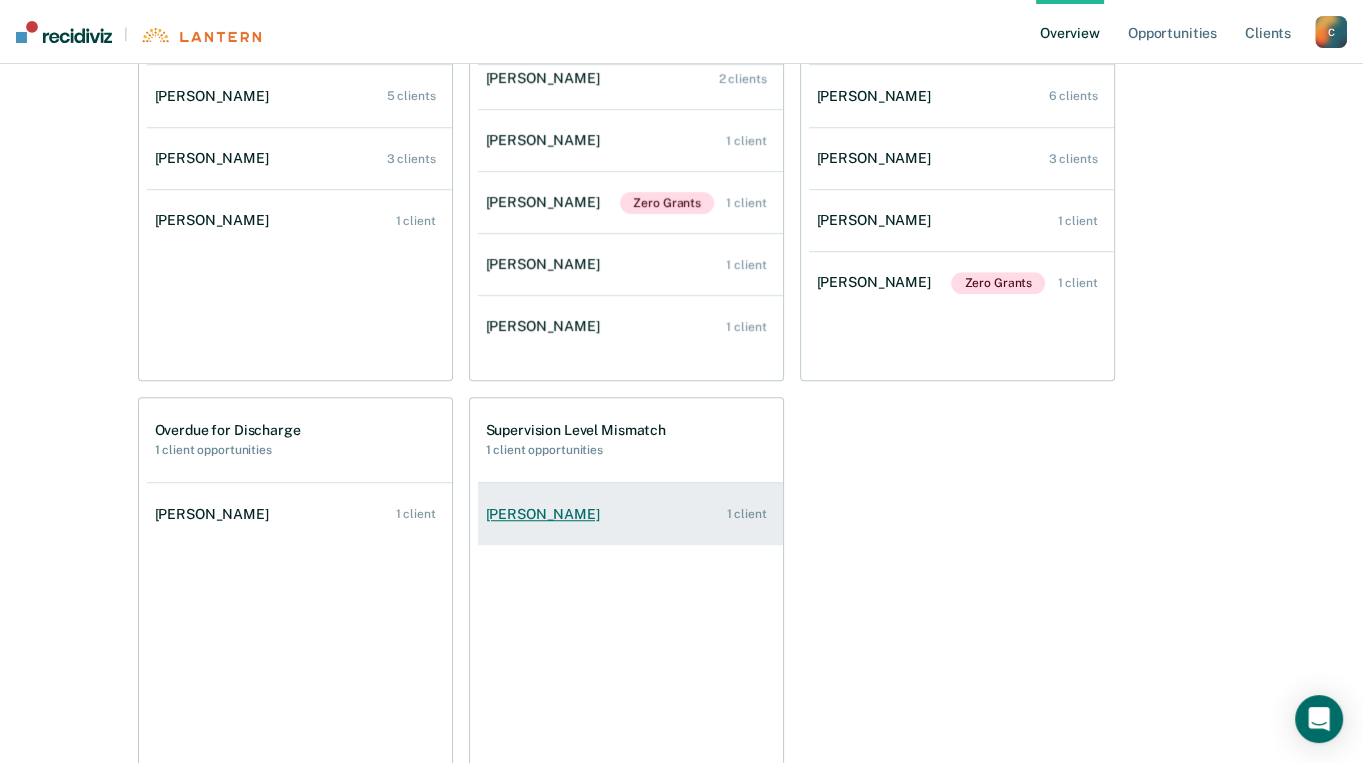 click on "[PERSON_NAME]" at bounding box center [547, 514] 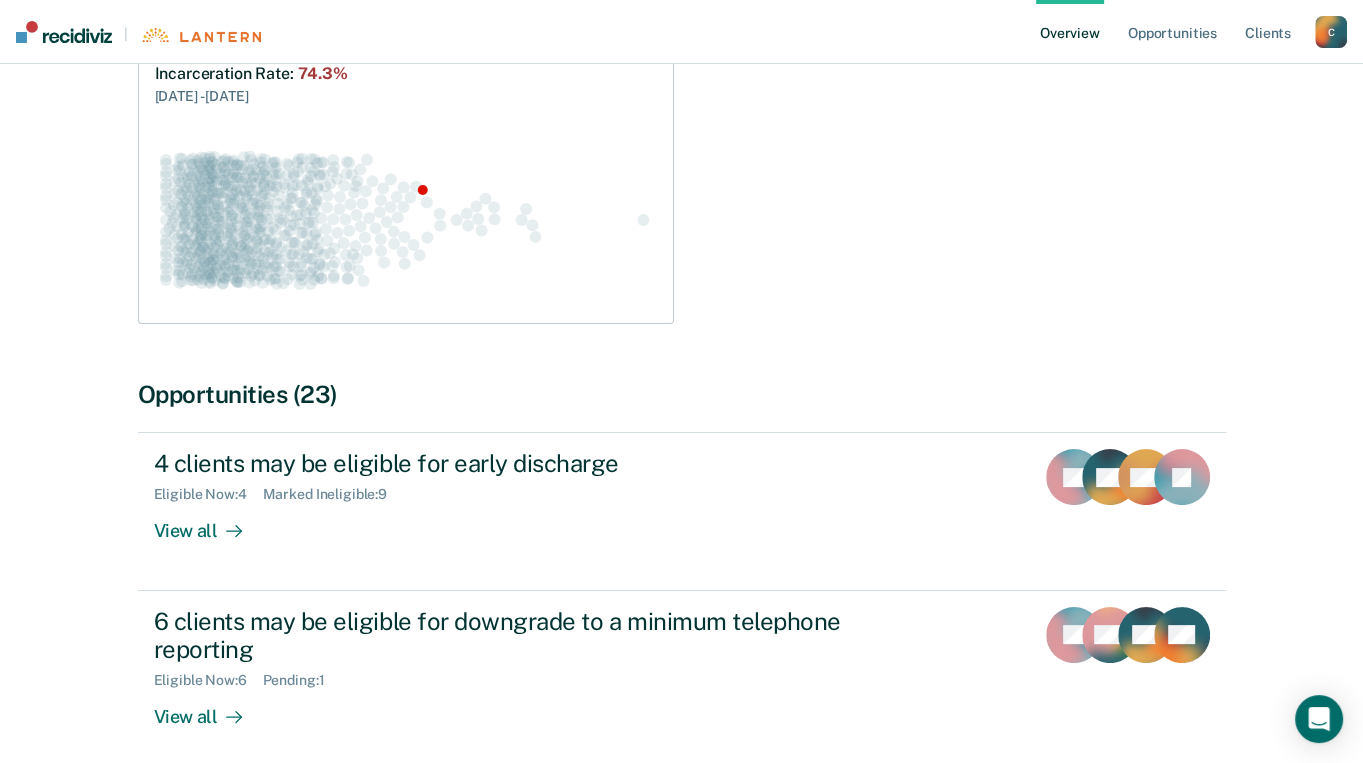 scroll, scrollTop: 300, scrollLeft: 0, axis: vertical 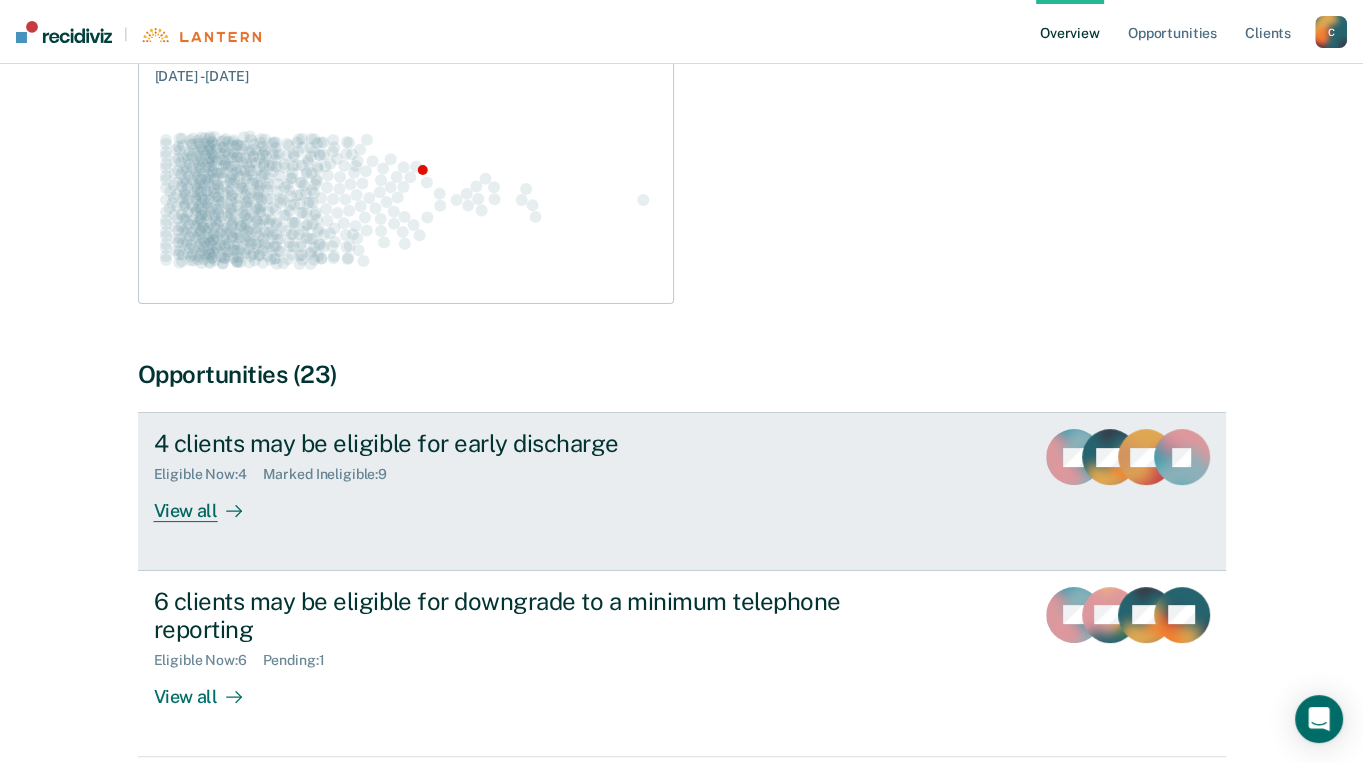 click on "View all" at bounding box center (210, 502) 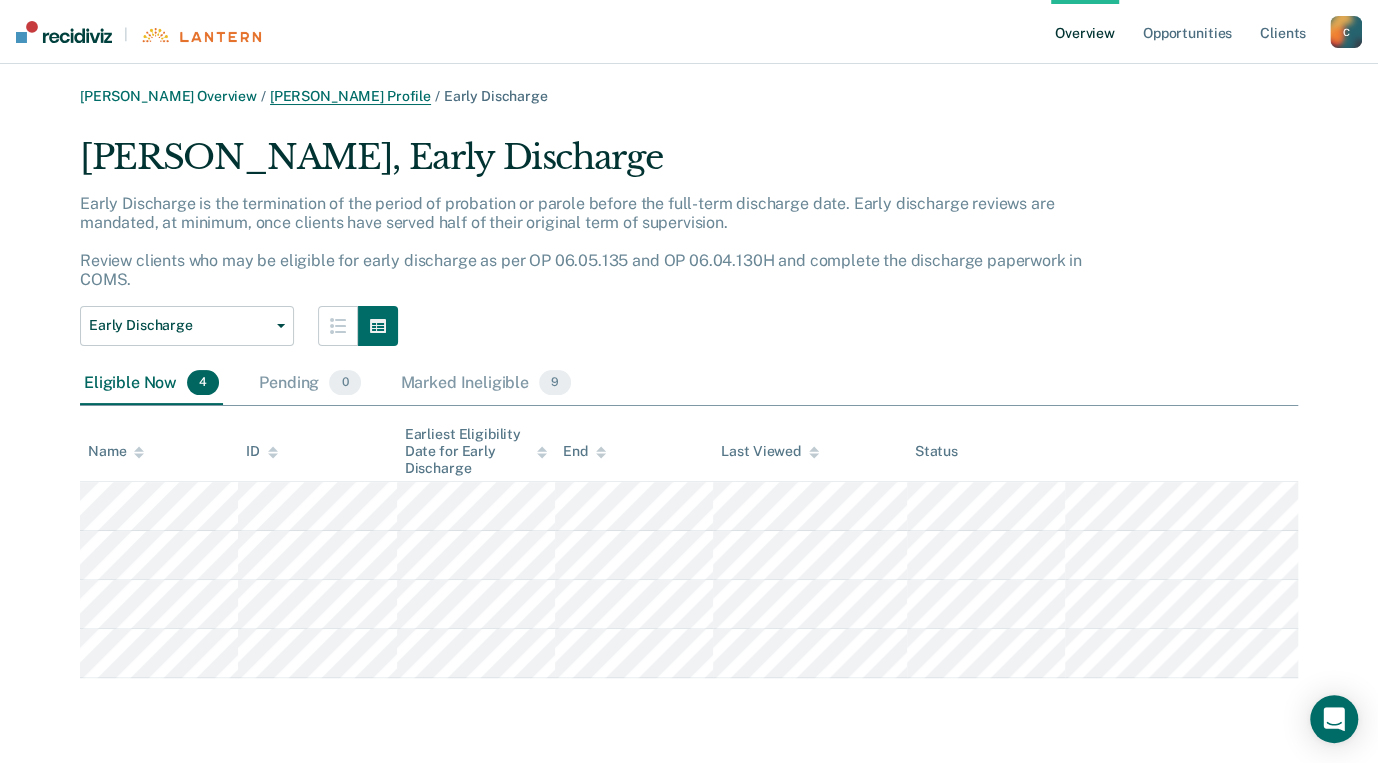 click on "[PERSON_NAME] Profile" at bounding box center (350, 96) 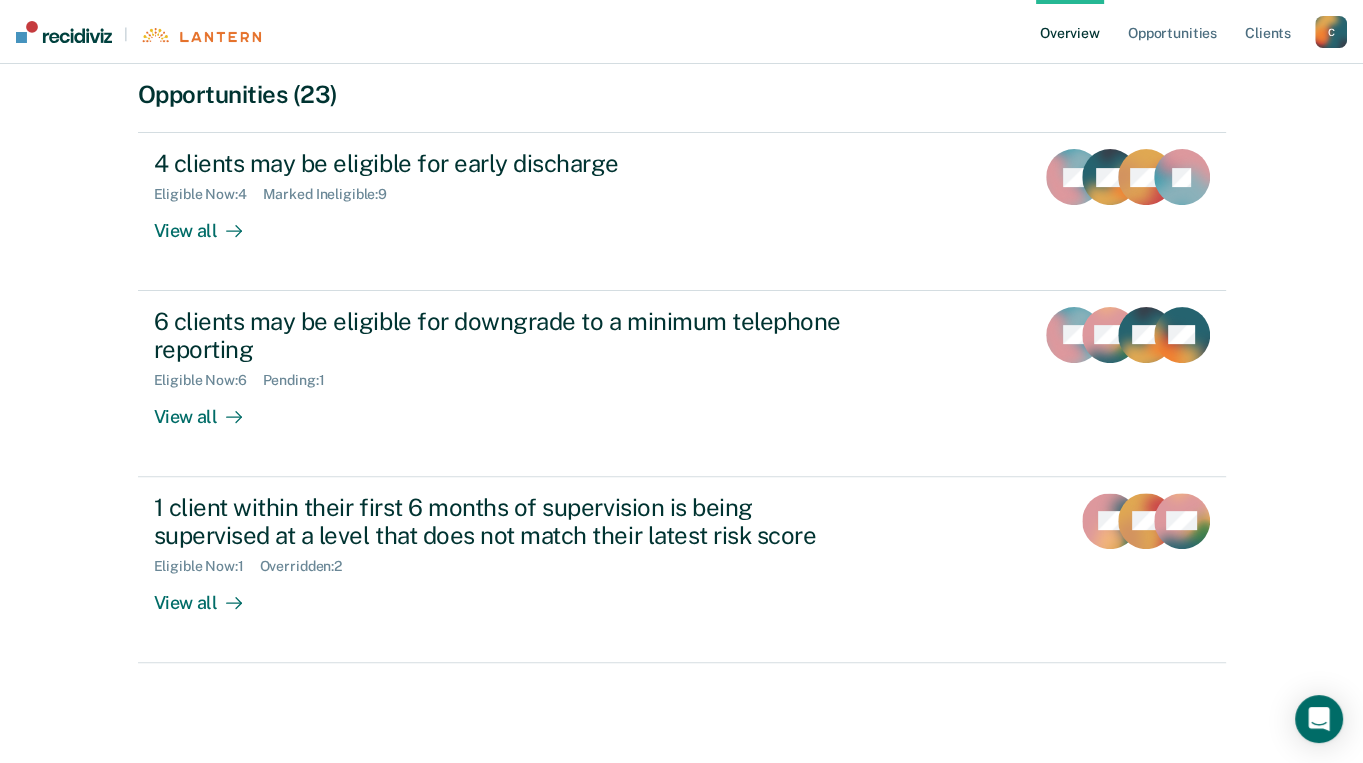 scroll, scrollTop: 582, scrollLeft: 0, axis: vertical 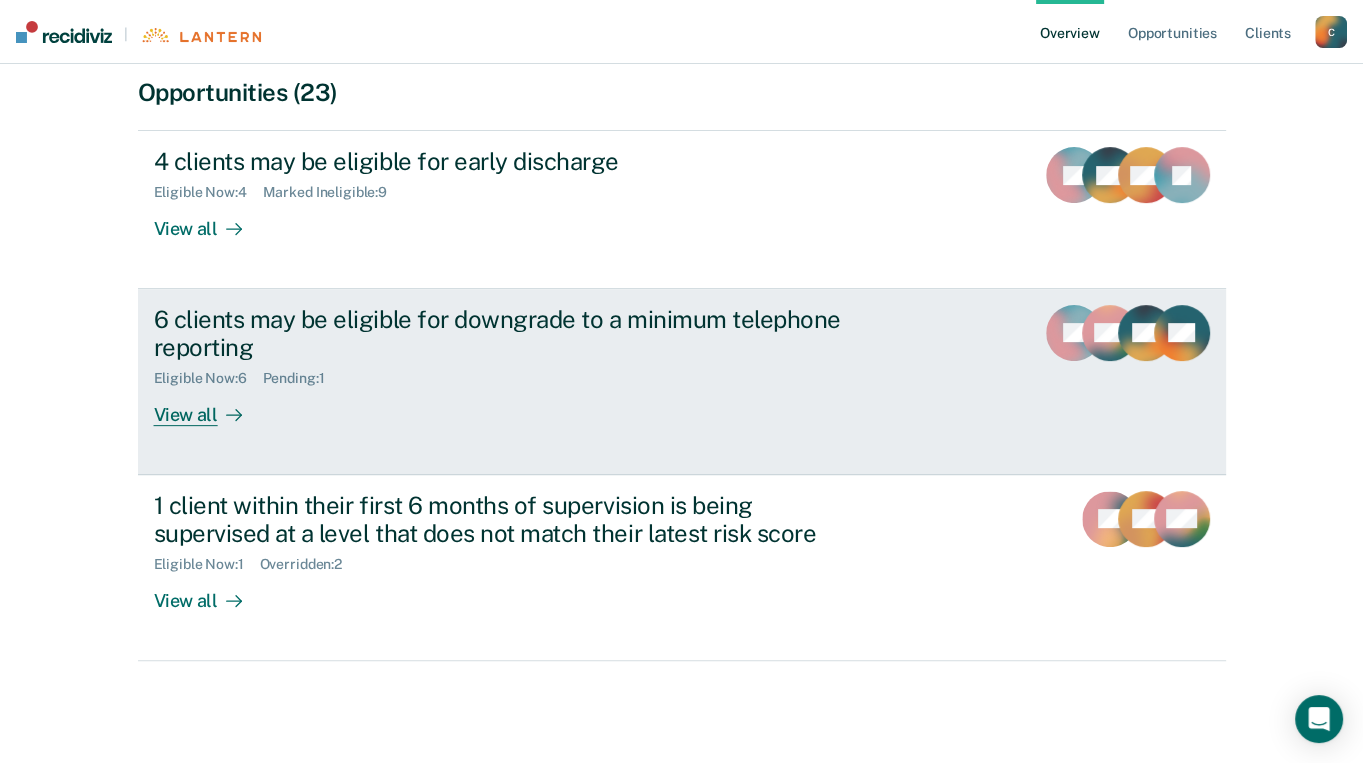click on "View all" at bounding box center [210, 406] 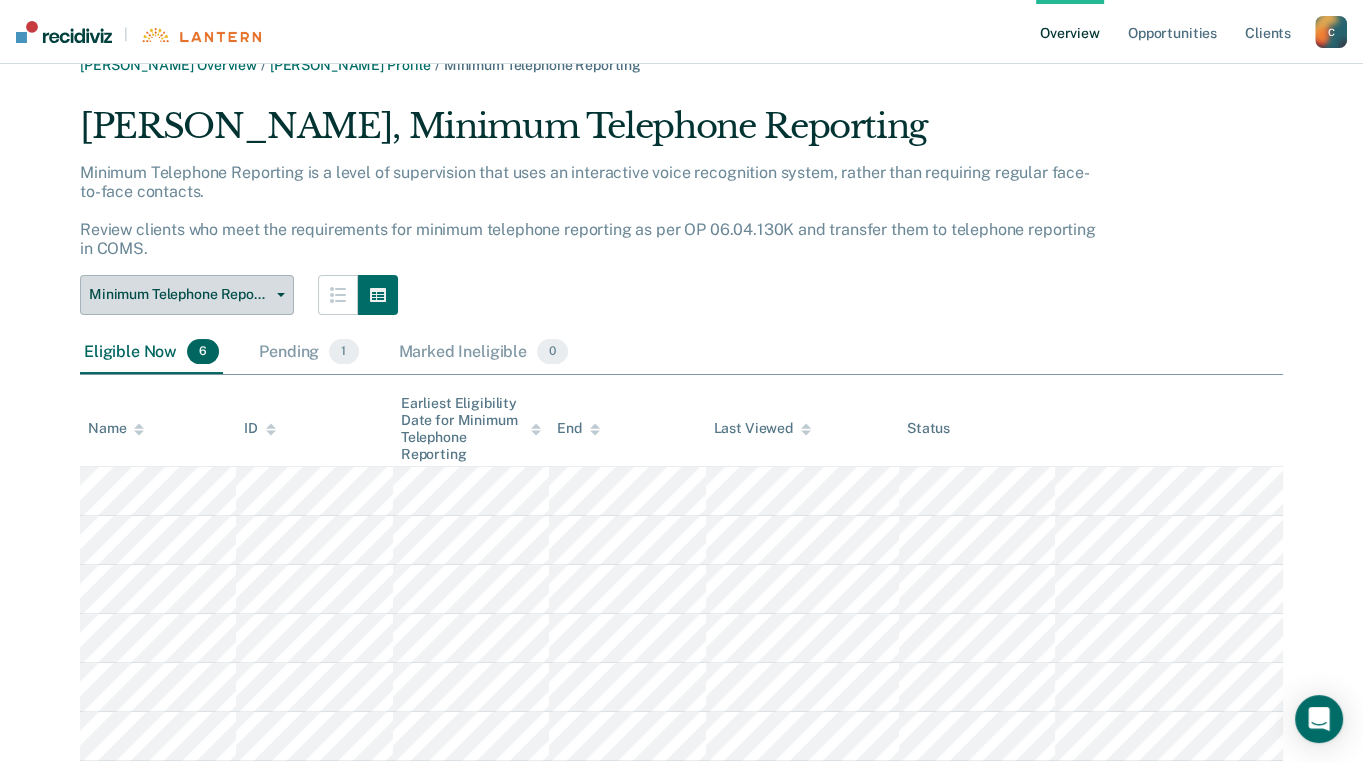 scroll, scrollTop: 0, scrollLeft: 0, axis: both 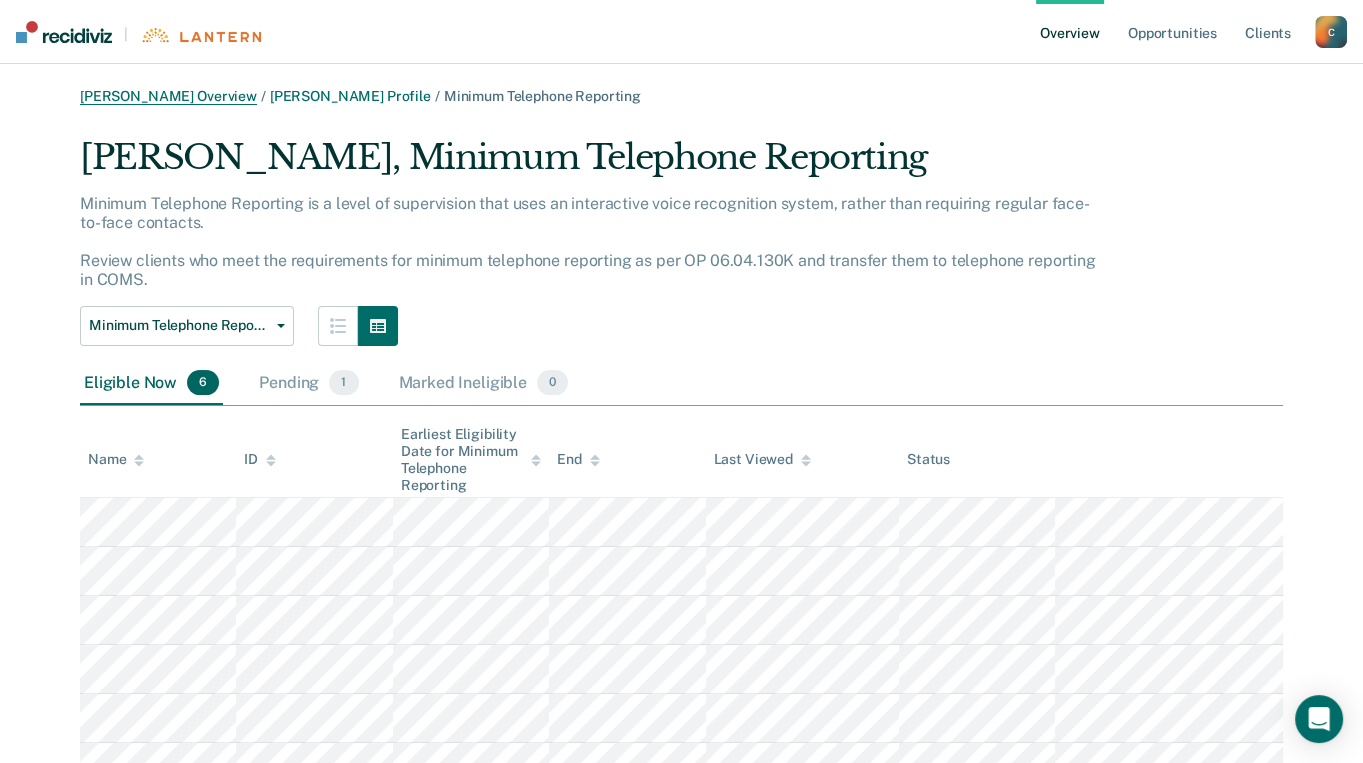click on "[PERSON_NAME] Overview" at bounding box center [168, 96] 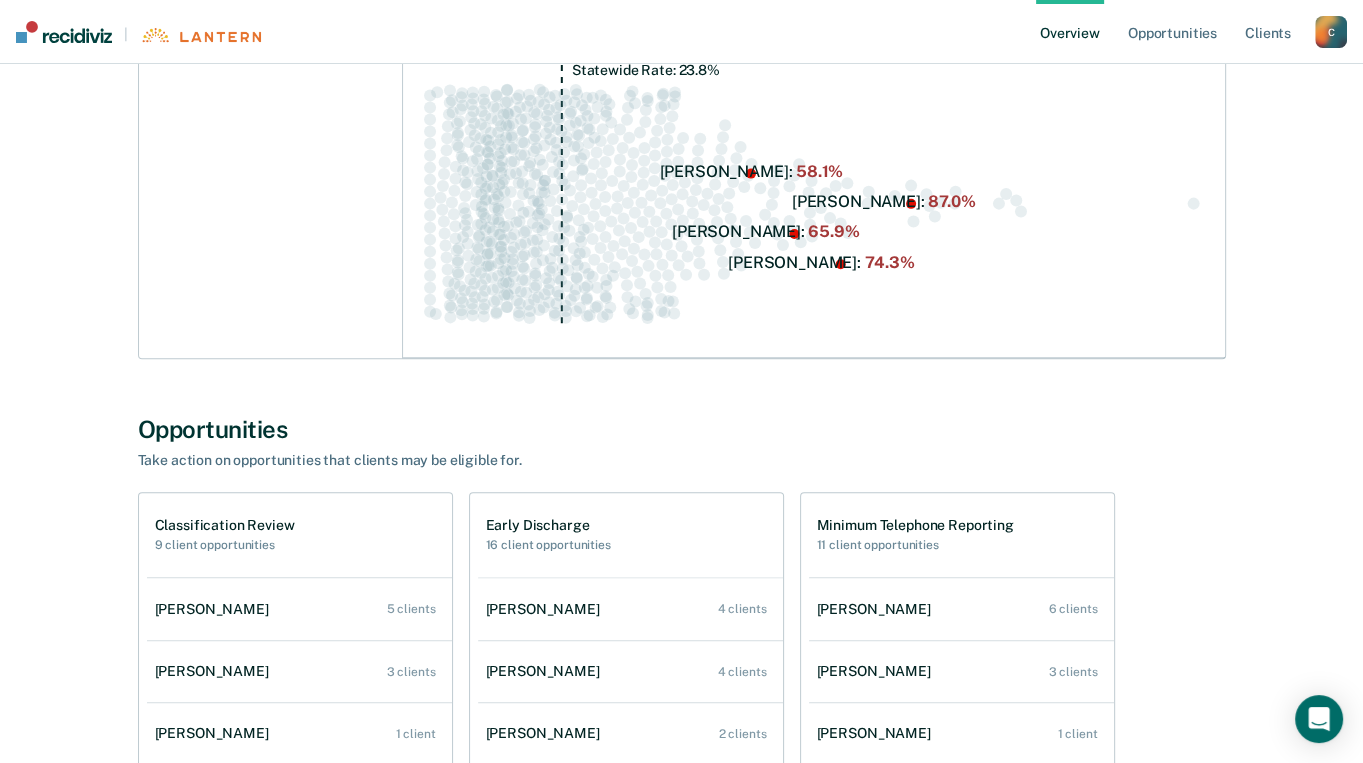 scroll, scrollTop: 900, scrollLeft: 0, axis: vertical 